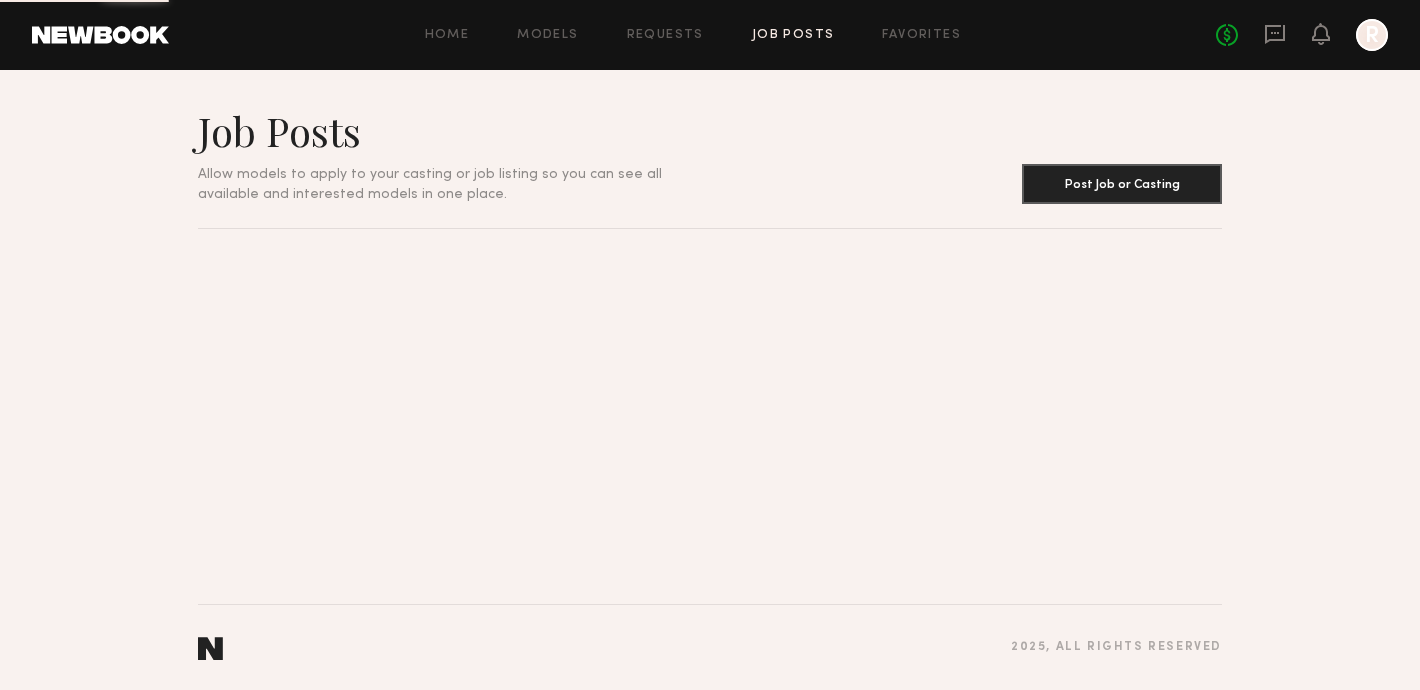 scroll, scrollTop: 0, scrollLeft: 0, axis: both 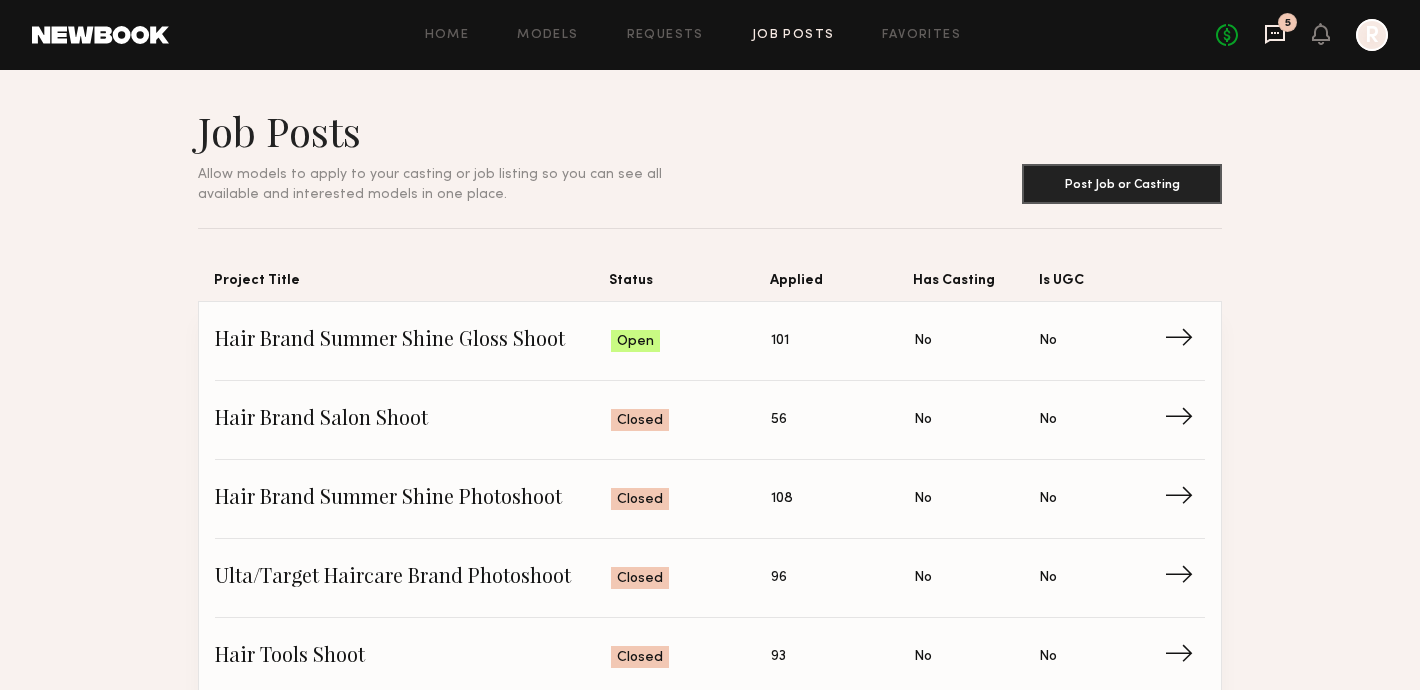 click 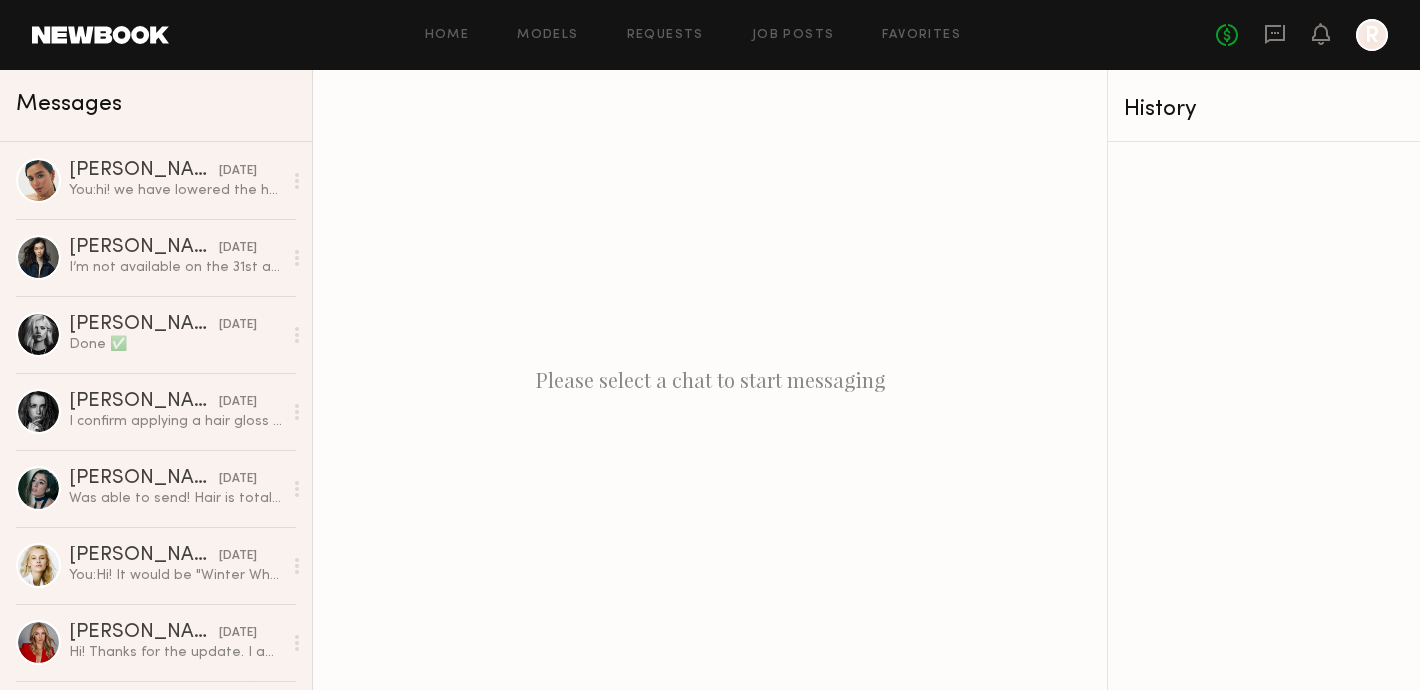 click on "No fees up to $5,000 R" 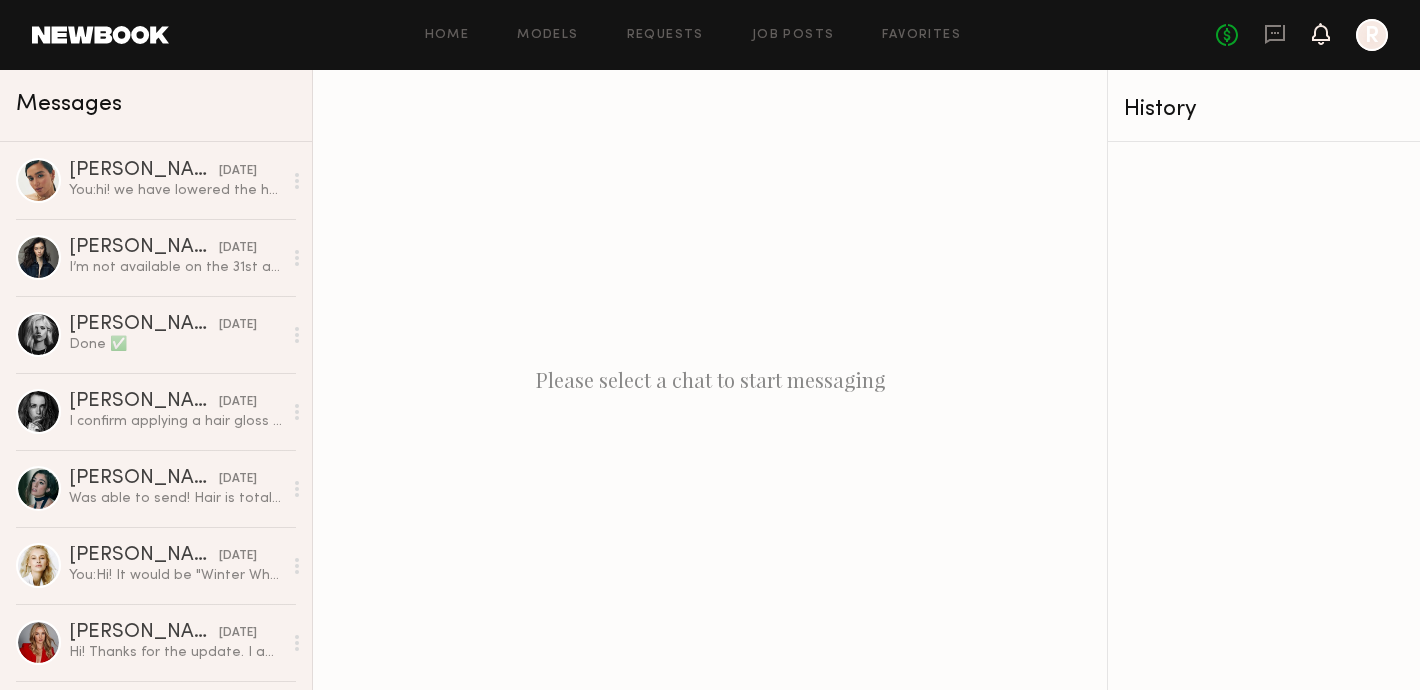click 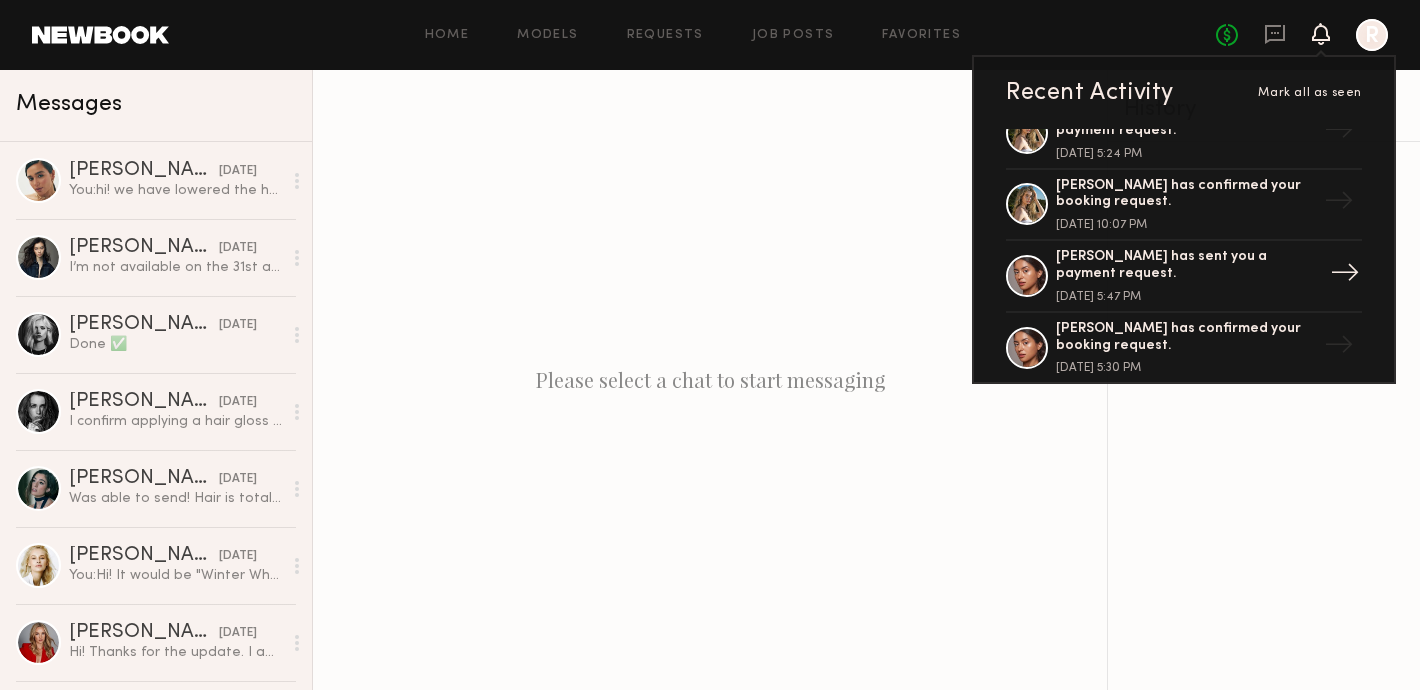 scroll, scrollTop: 32, scrollLeft: 0, axis: vertical 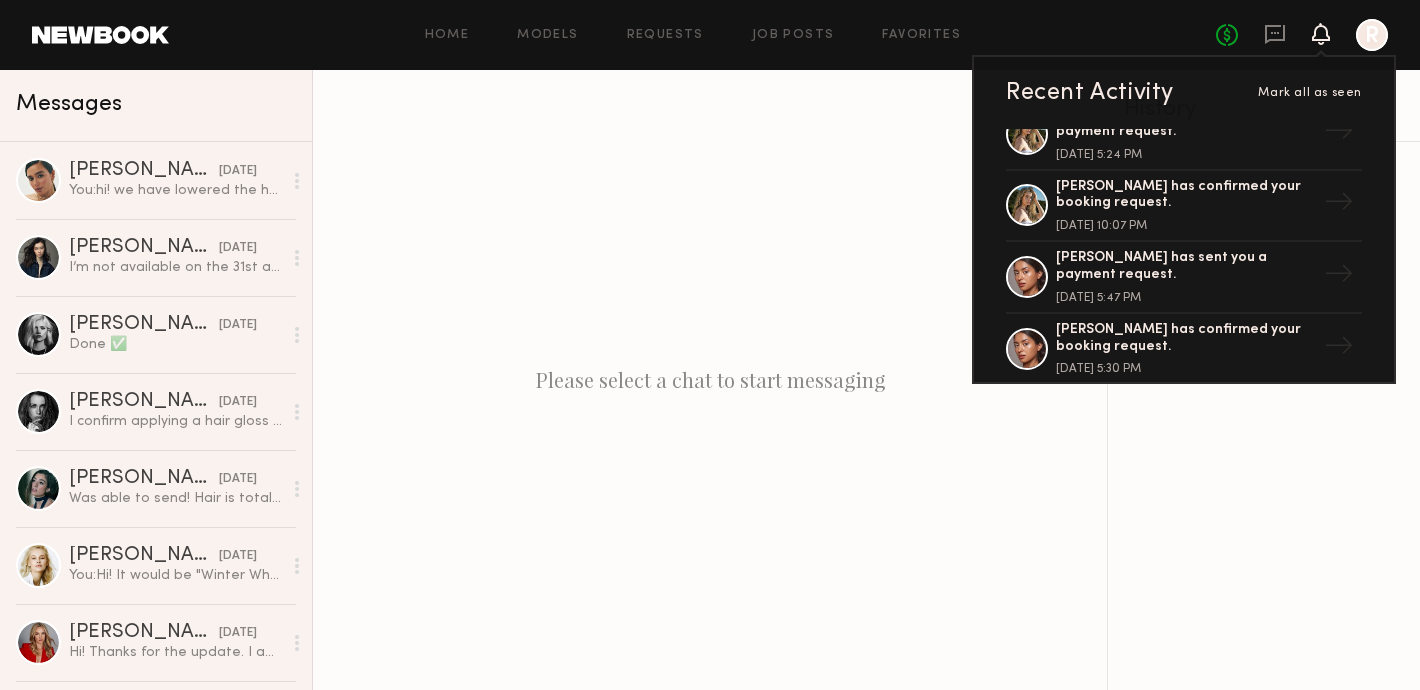click on "Recent Activity Mark all as seen Kate S. has sent you a payment request. July 13, 2025 @ 5:24 PM → Kate S. has confirmed your booking request. July 12, 2025 @ 10:07 PM → Annette W. has sent you a payment request. June 03, 2025 @ 5:47 PM → Annette W. has confirmed your booking request. May 29, 2025 @ 5:30 PM → Congrats! Your Newbook profile has been approved. November 03, 2023 @ 11:36 AM →" 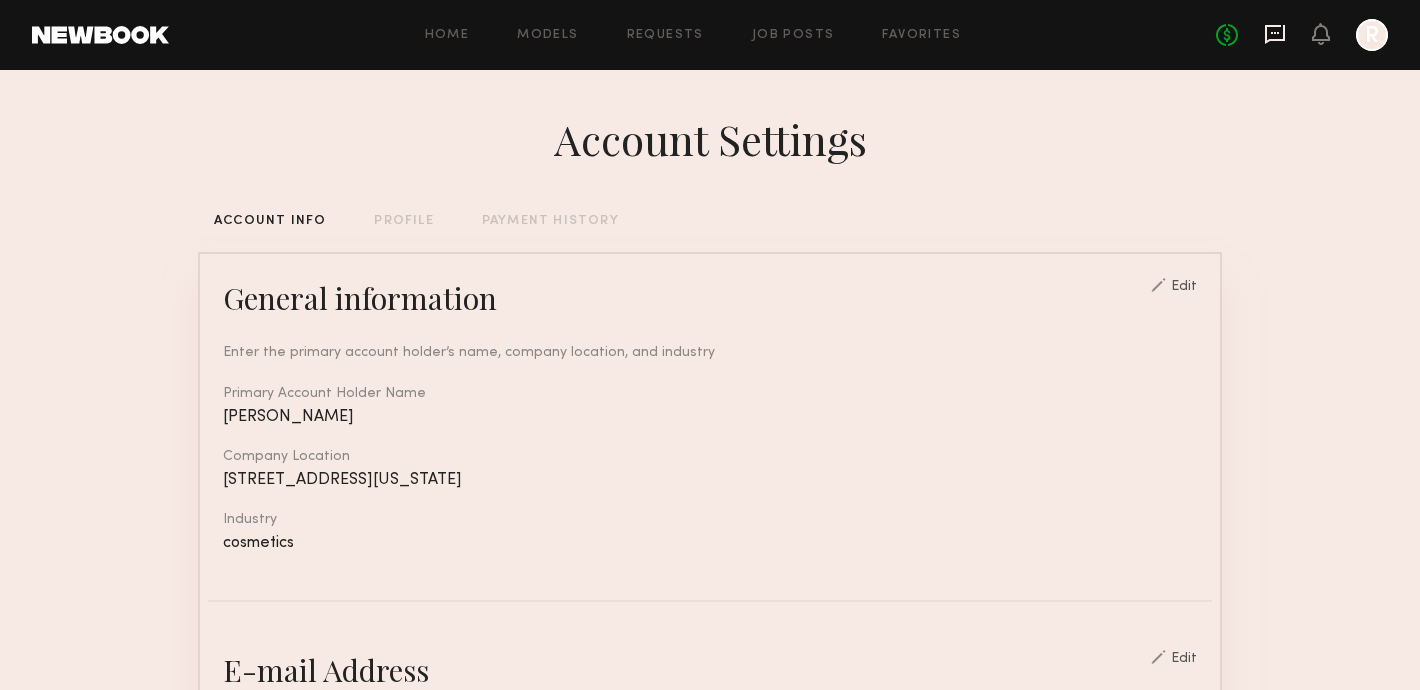 click 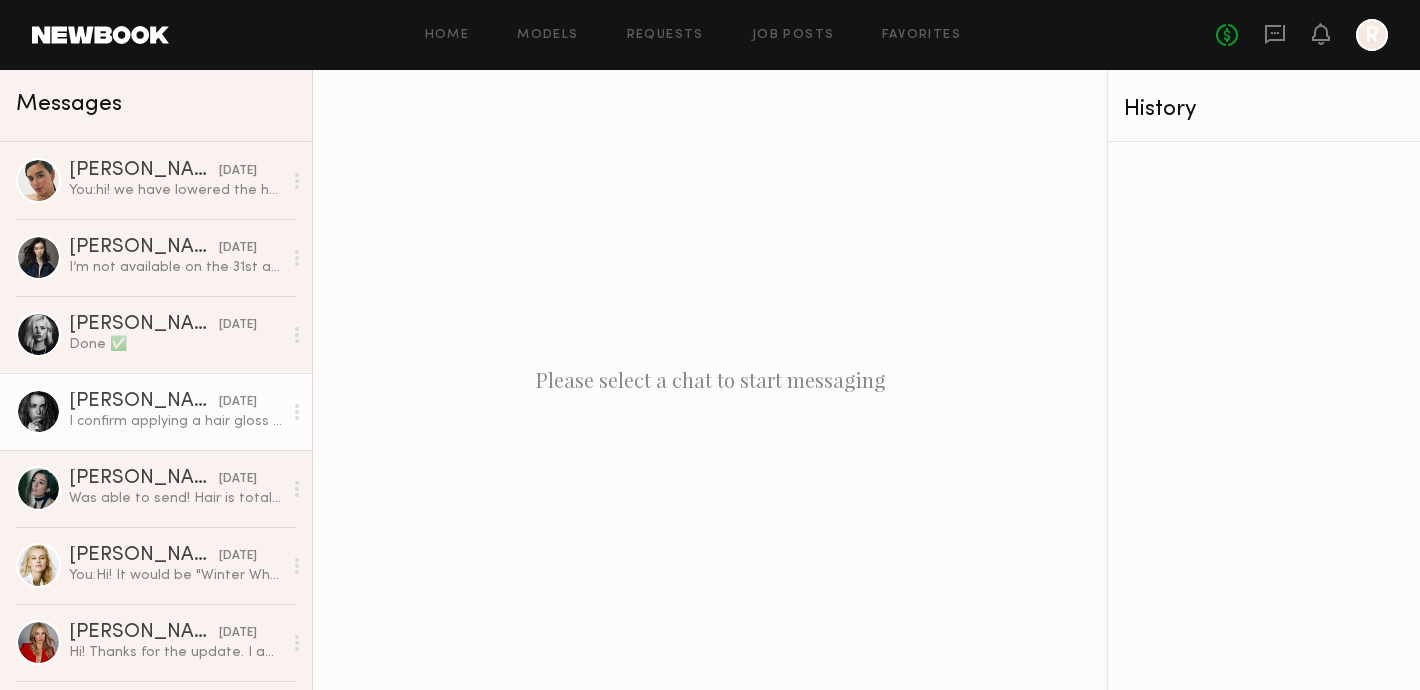 click on "Kristina T. yesterday I confirm applying a hair gloss and wearing a swimwear" 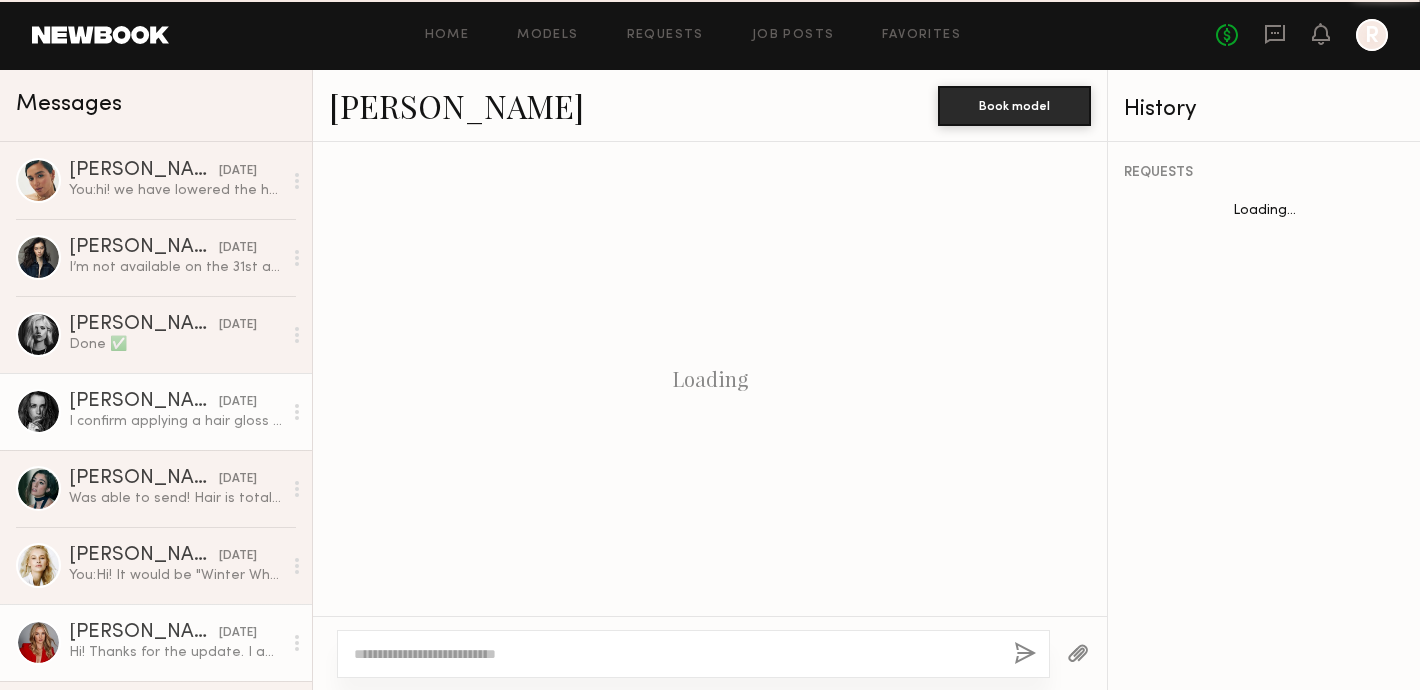 scroll, scrollTop: 1931, scrollLeft: 0, axis: vertical 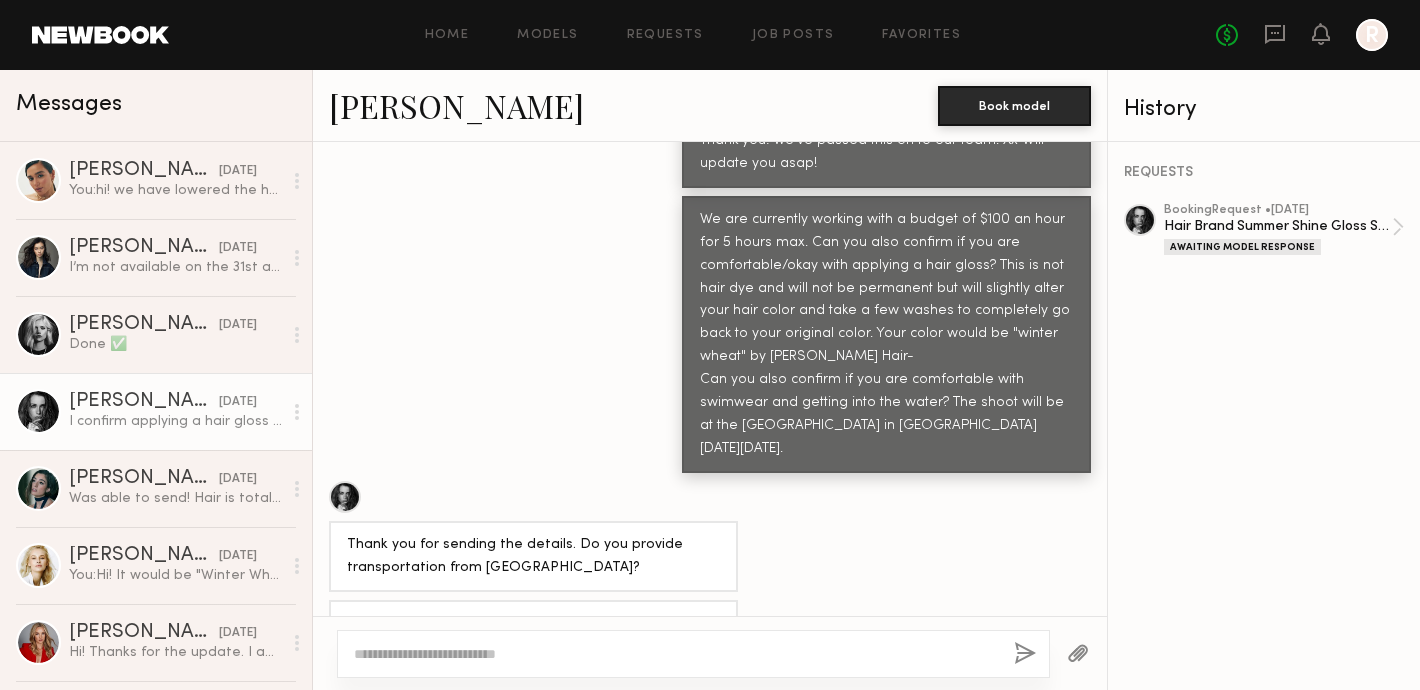 click 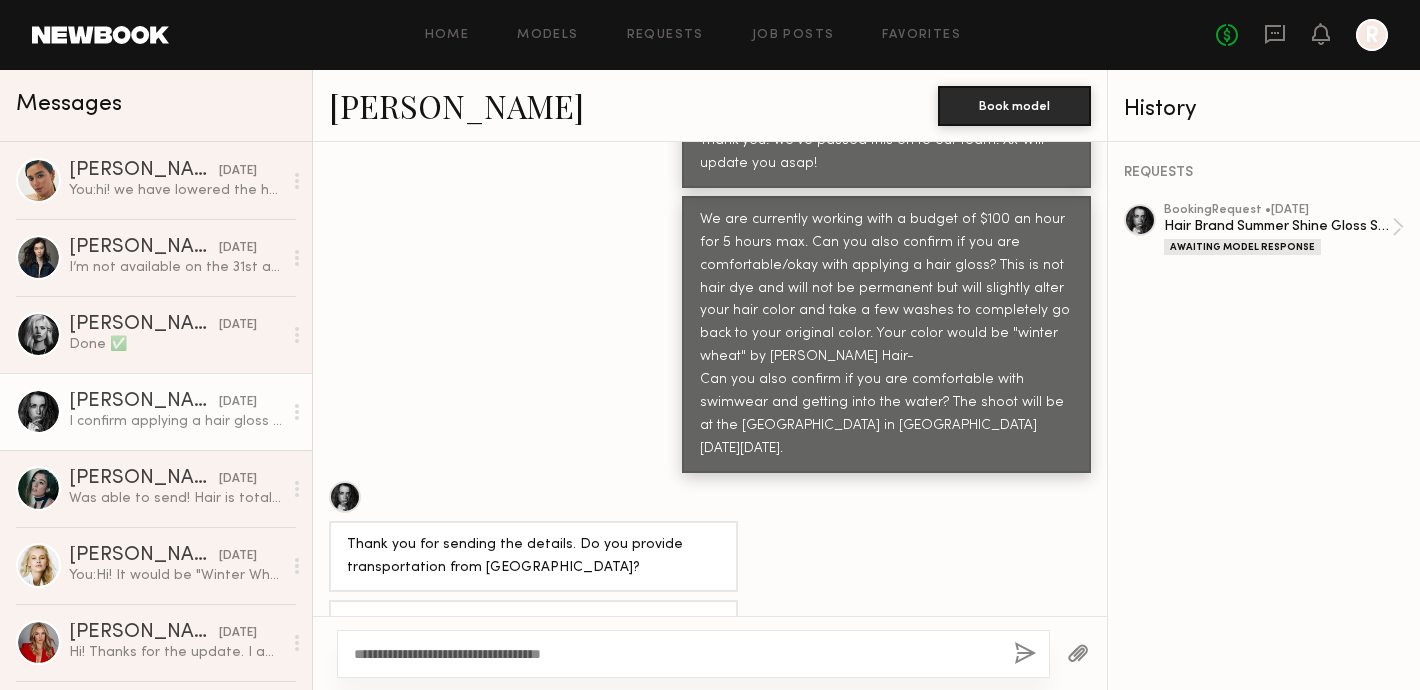 click on "**********" 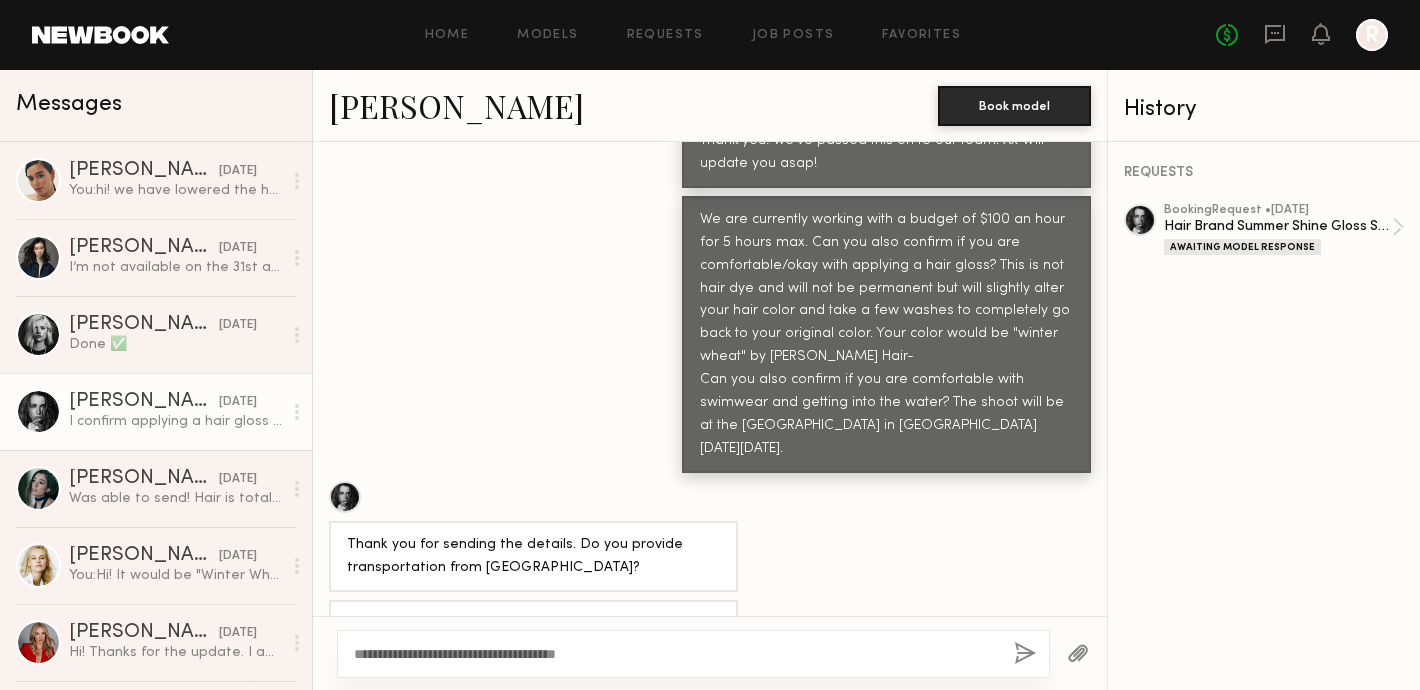 click on "**********" 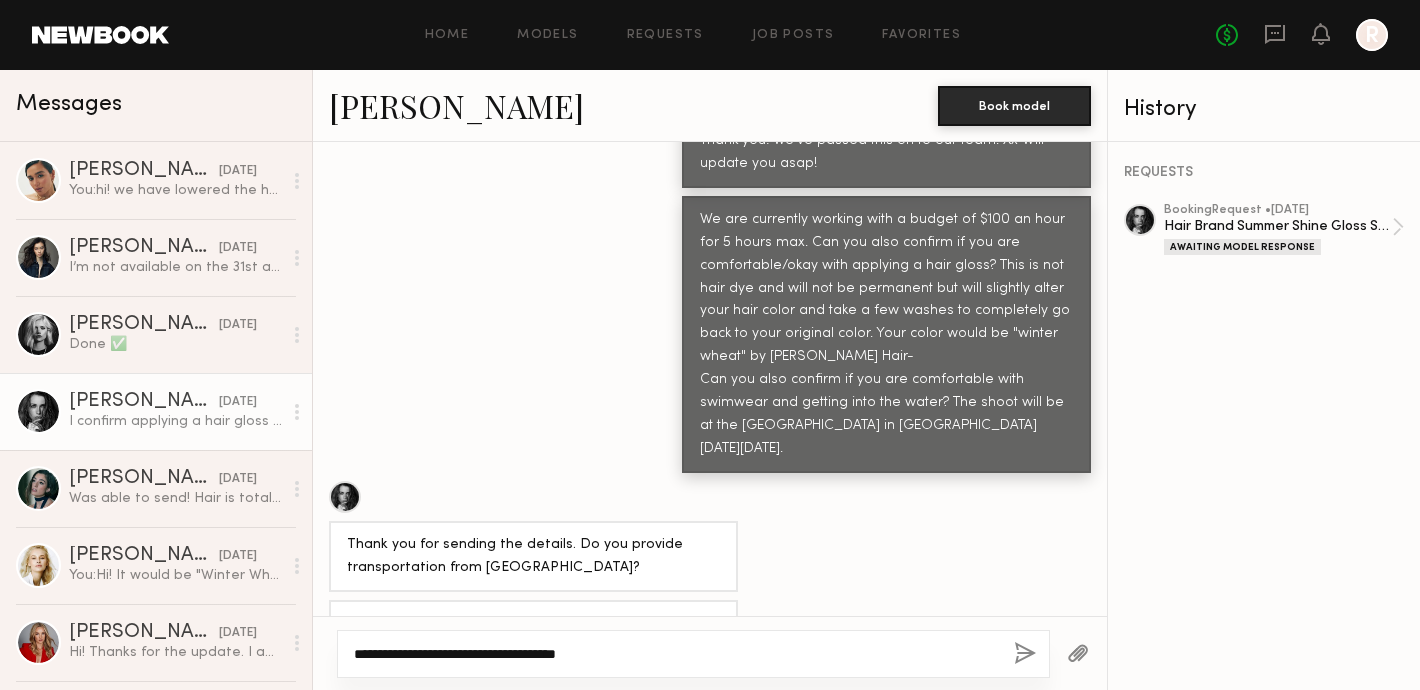 click on "**********" 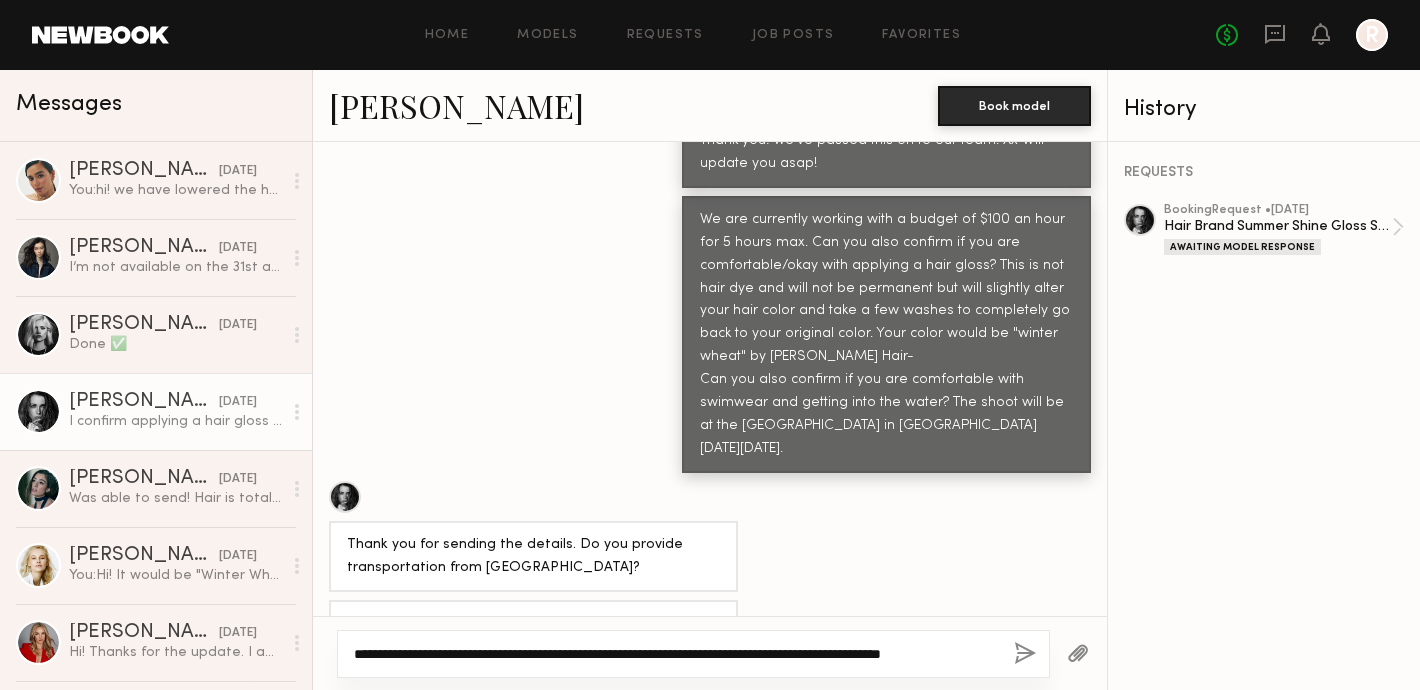 scroll, scrollTop: 1933, scrollLeft: 0, axis: vertical 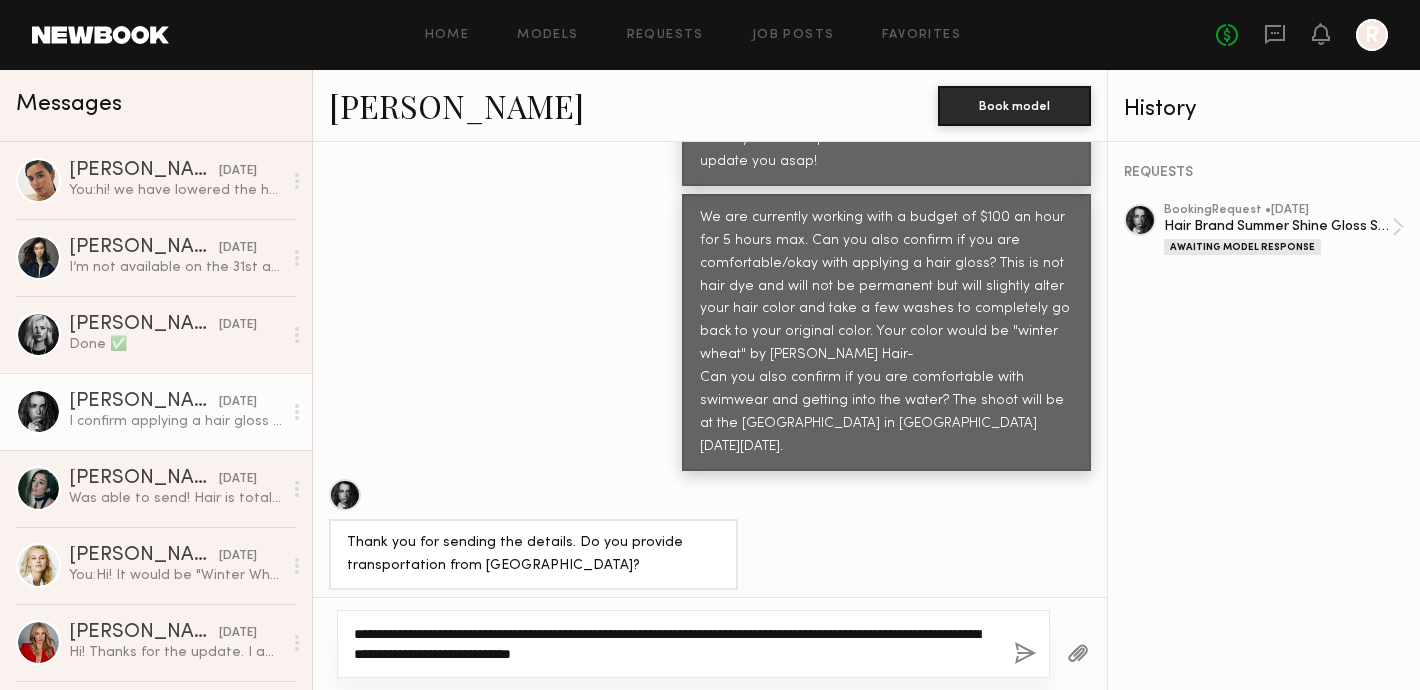 click on "**********" 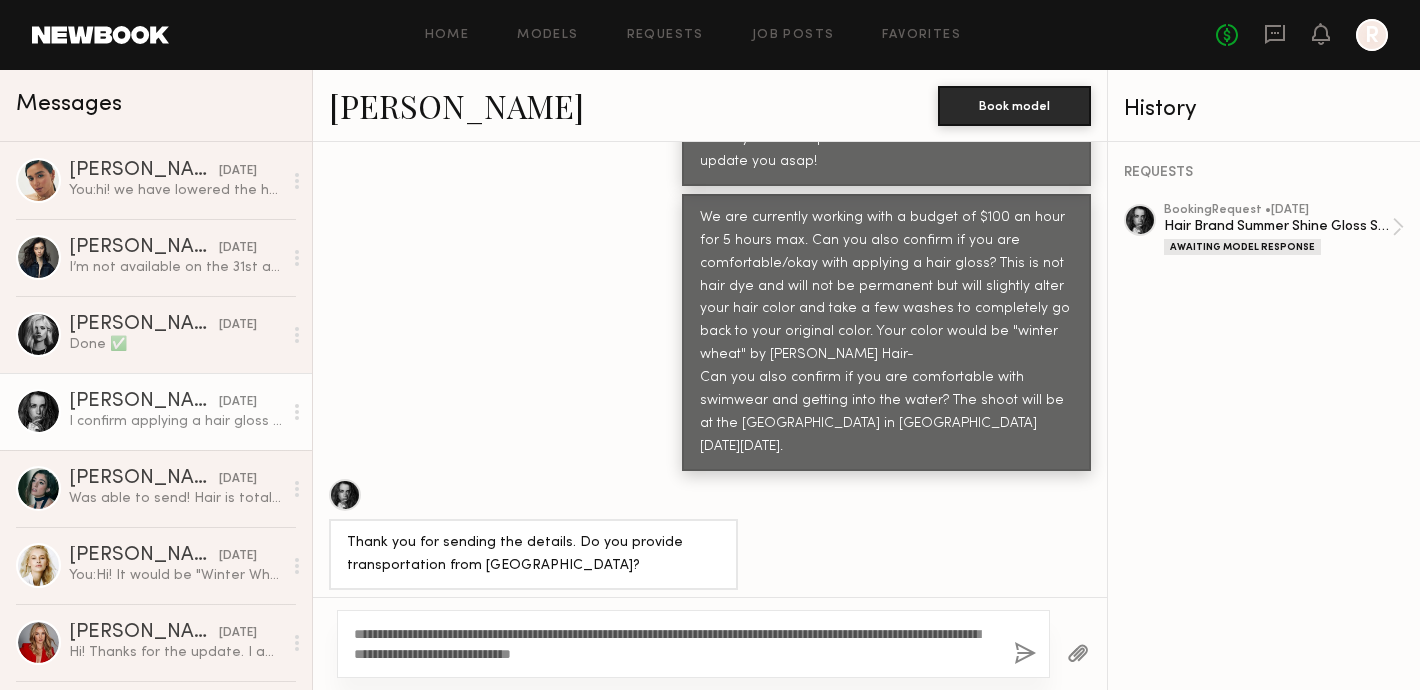 click on "**********" 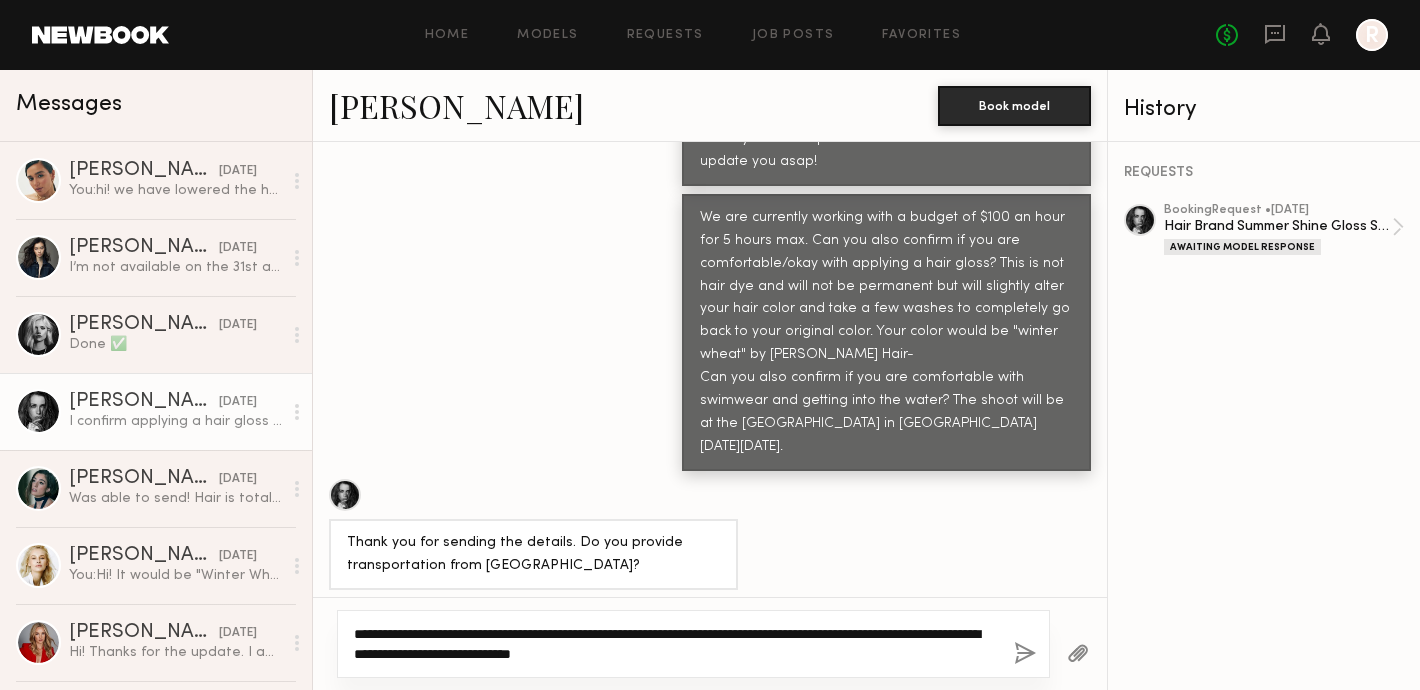 click on "**********" 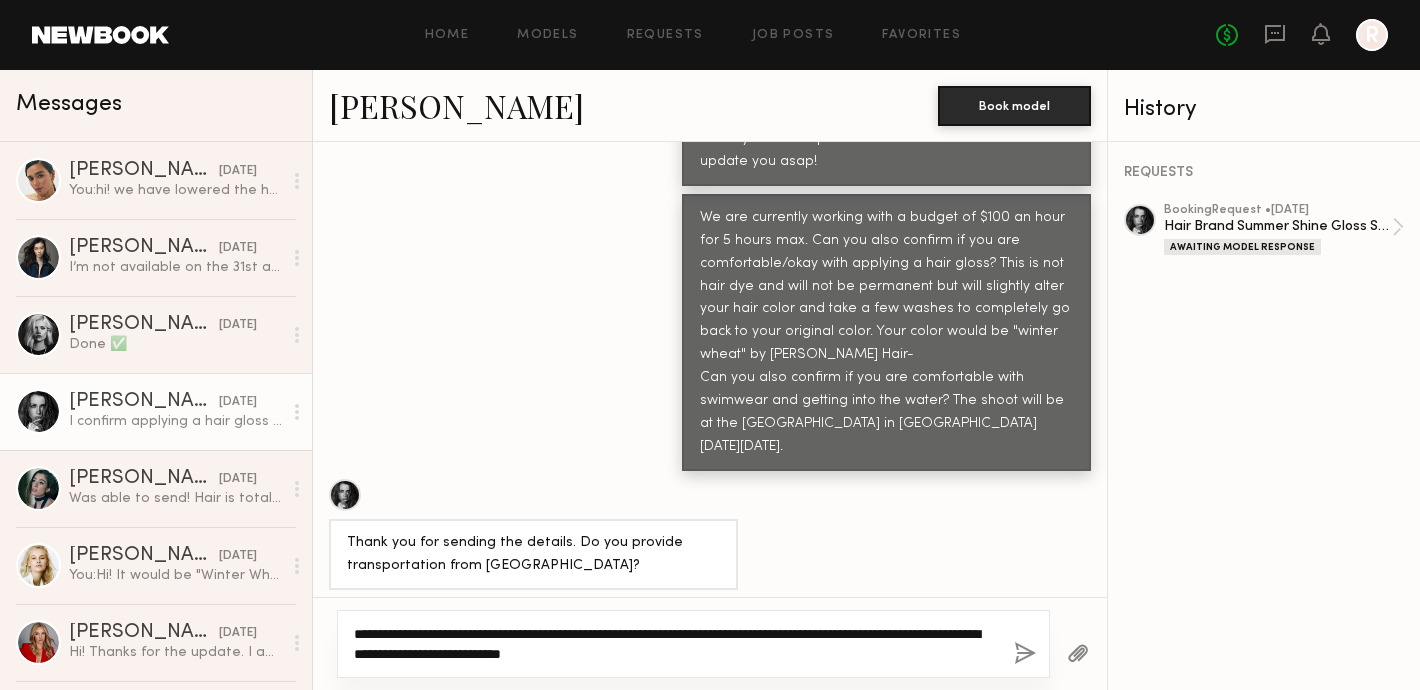 click on "**********" 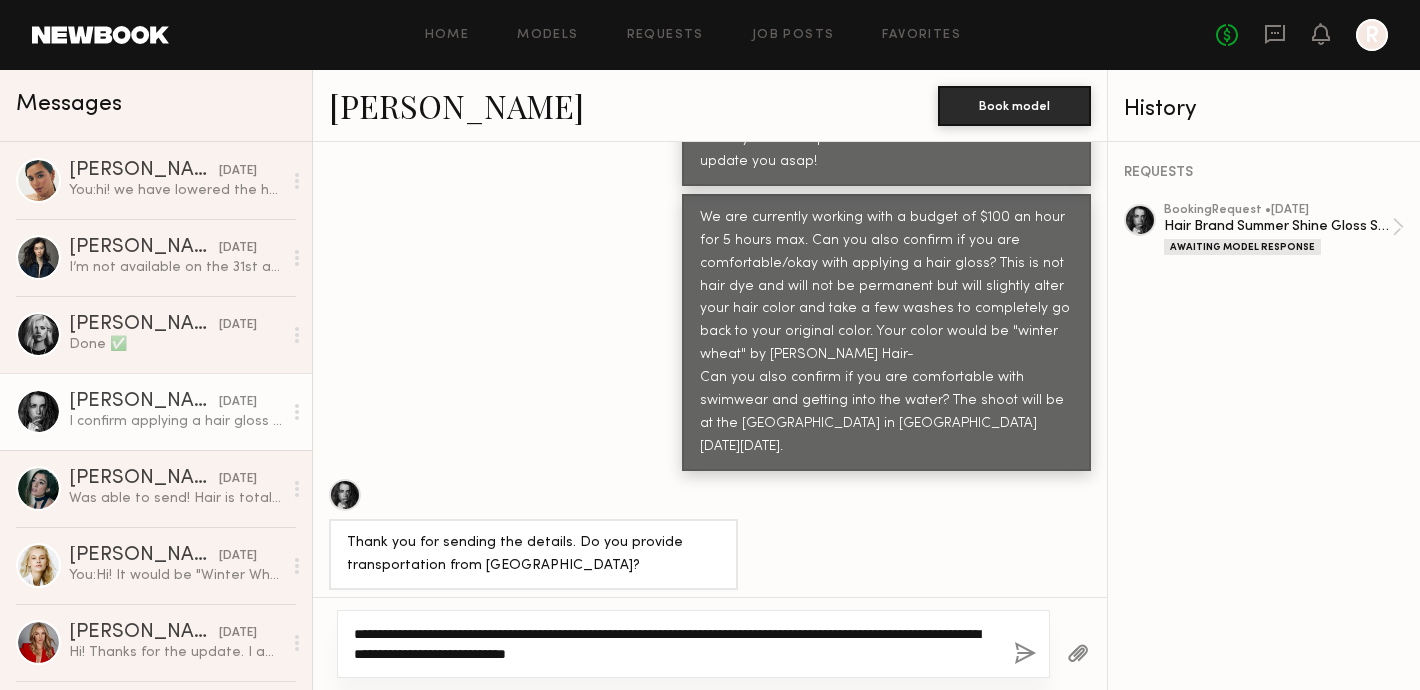 type on "**********" 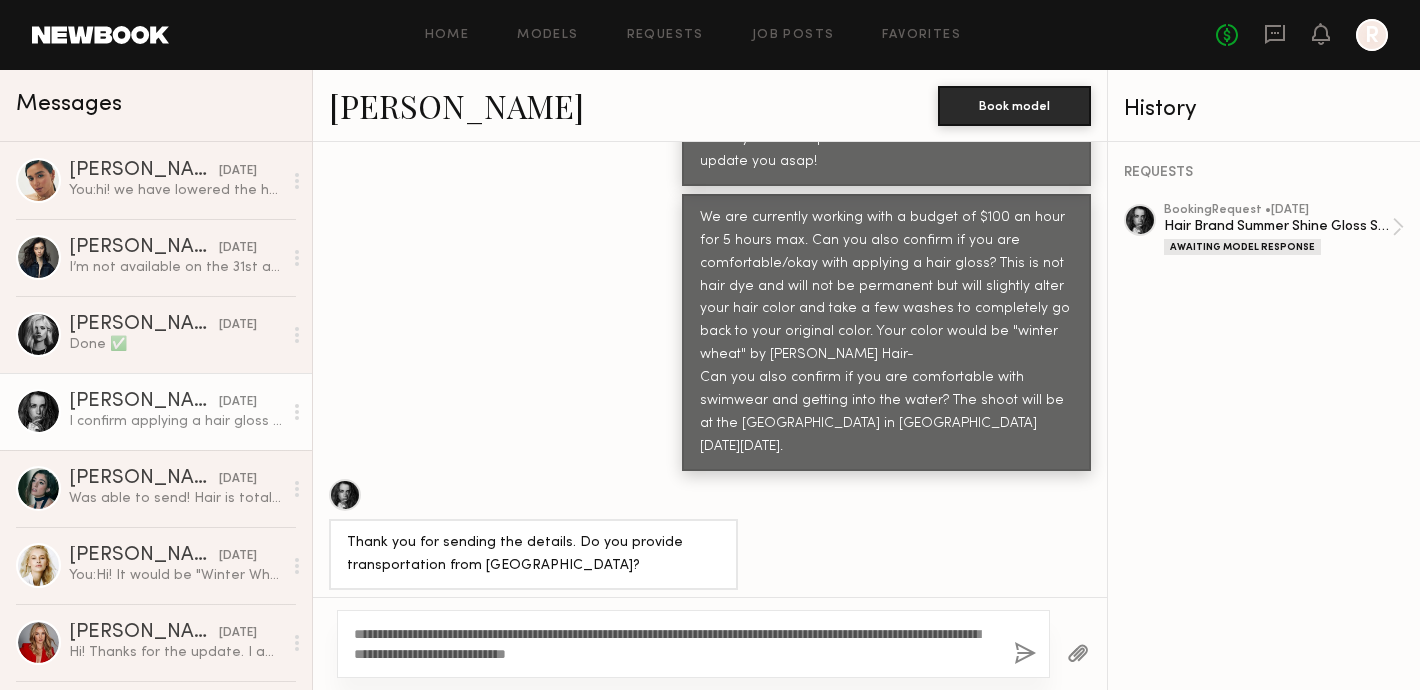 click 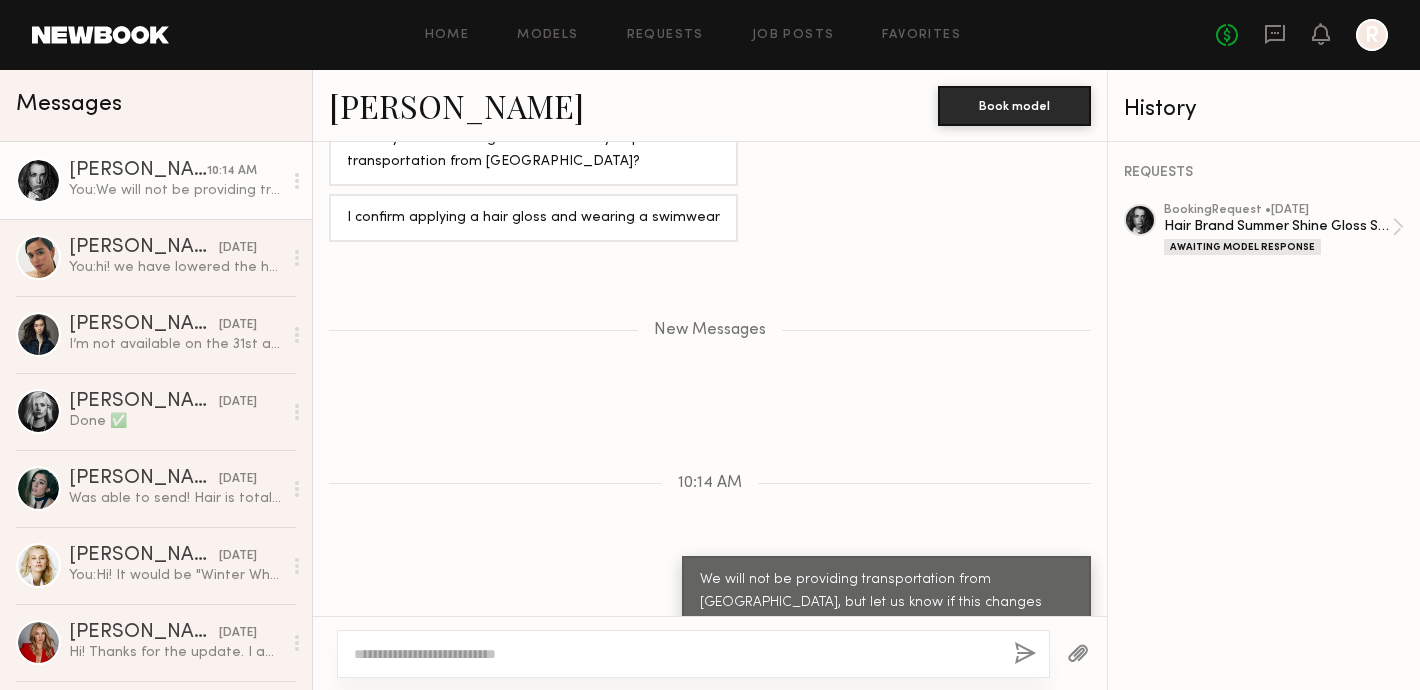 scroll, scrollTop: 2321, scrollLeft: 0, axis: vertical 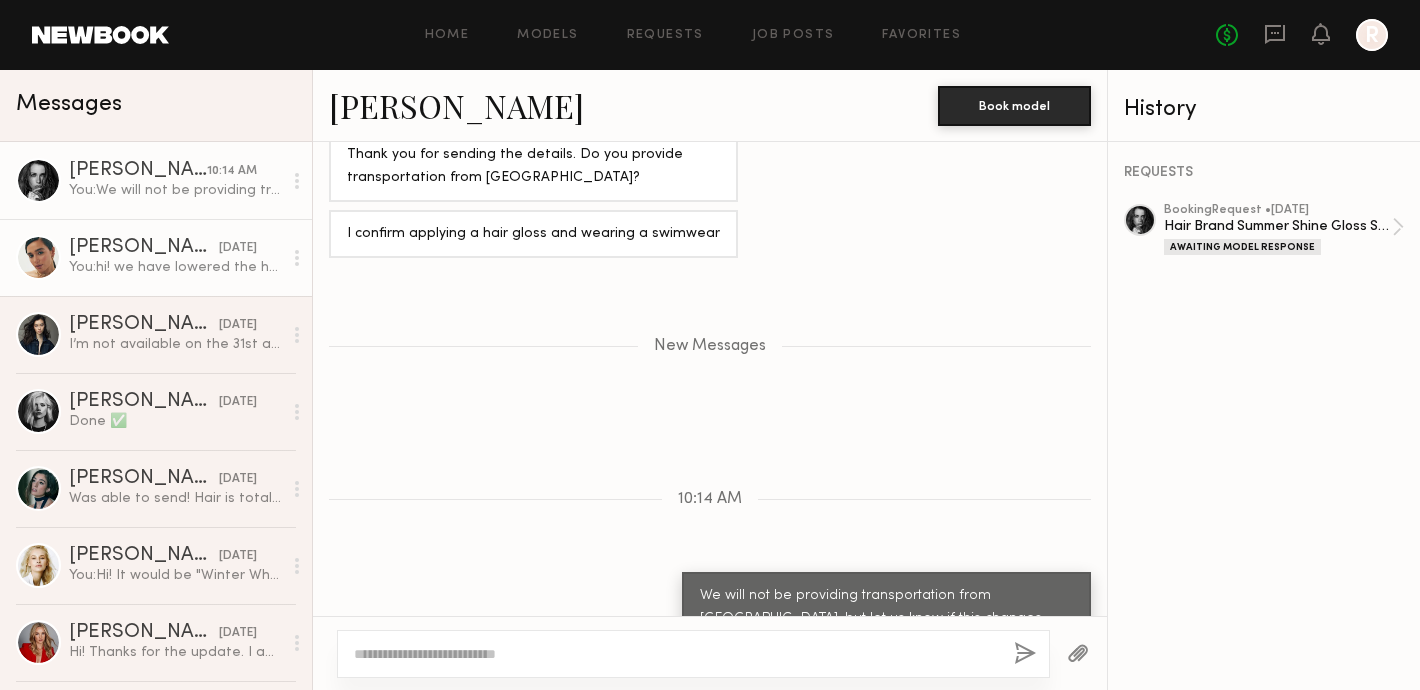 click on "Bella F. yesterday You:  hi! we have lowered the hours as we don't anticipate it will take 5 hours and you will most like wrap in 3 and a half!" 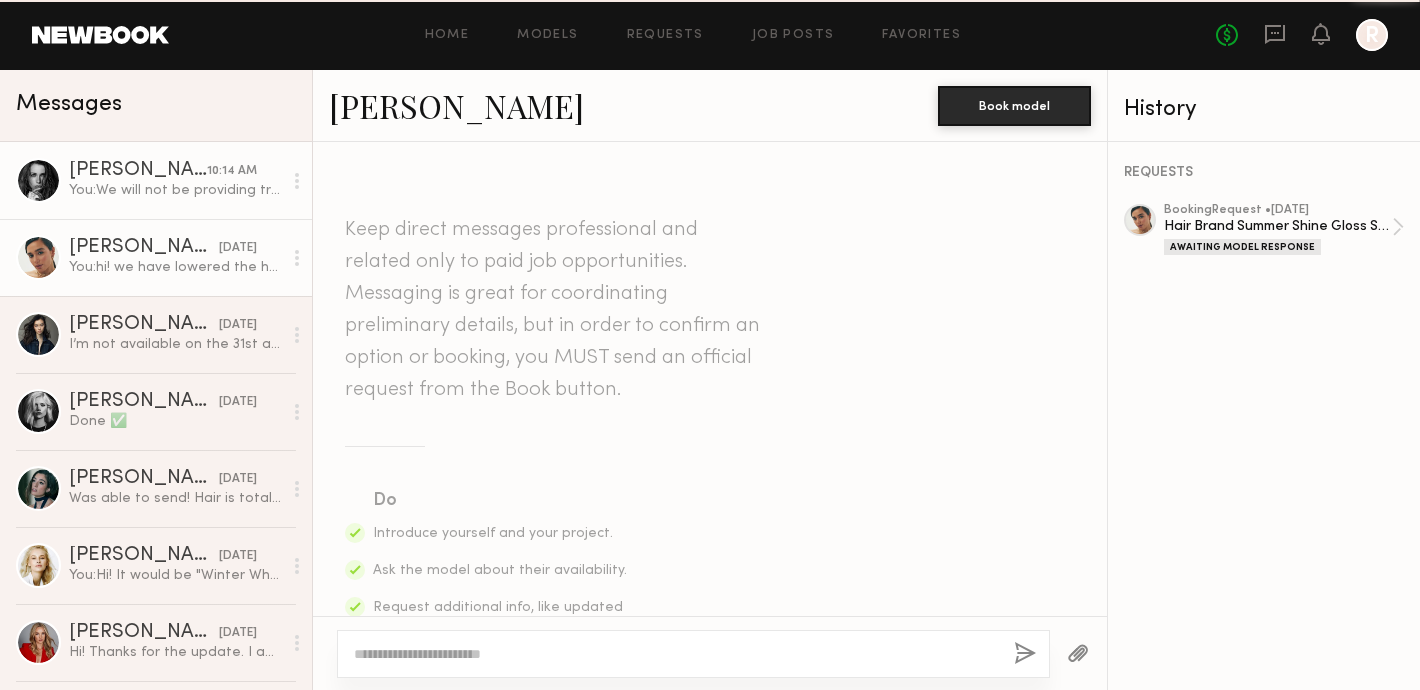 scroll, scrollTop: 1585, scrollLeft: 0, axis: vertical 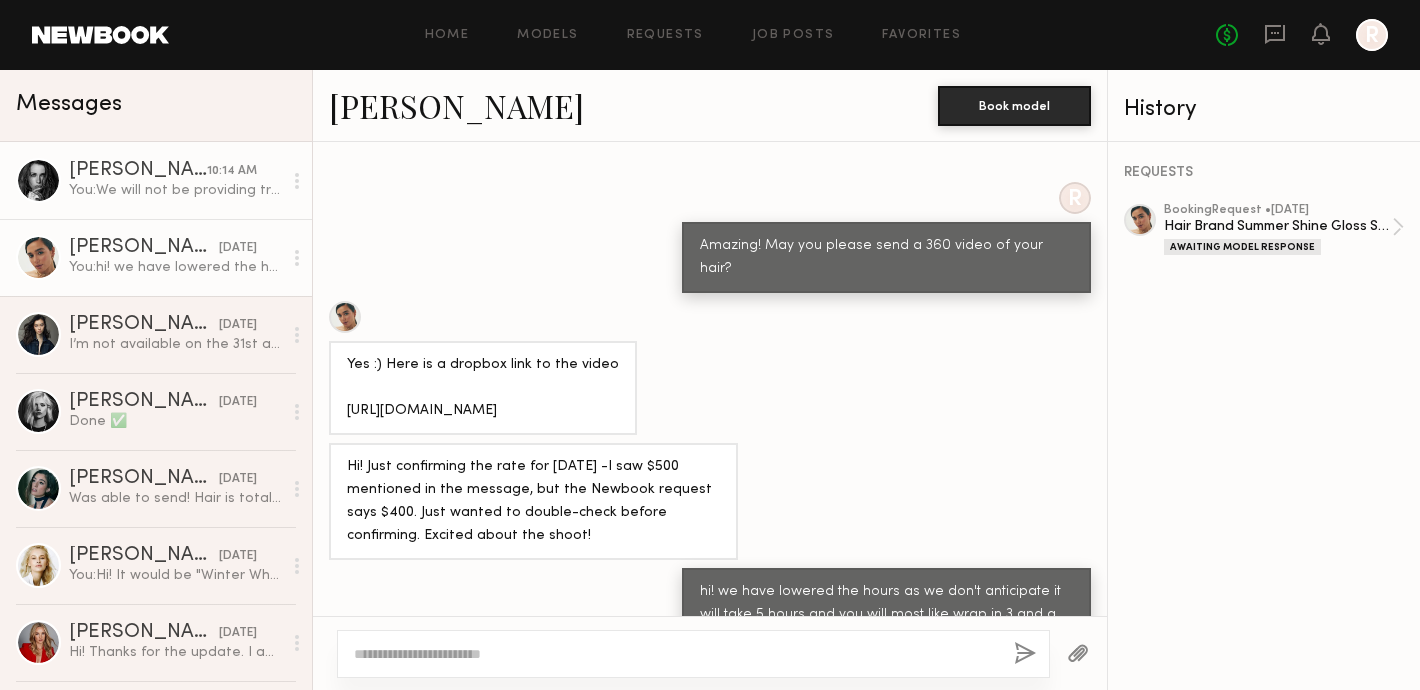 click on "Kristina T. 10:14 AM You:  We will not be providing transportation from NYC, but let us know if this changes your ability to be part of the shoot! We are so excited to work together!" 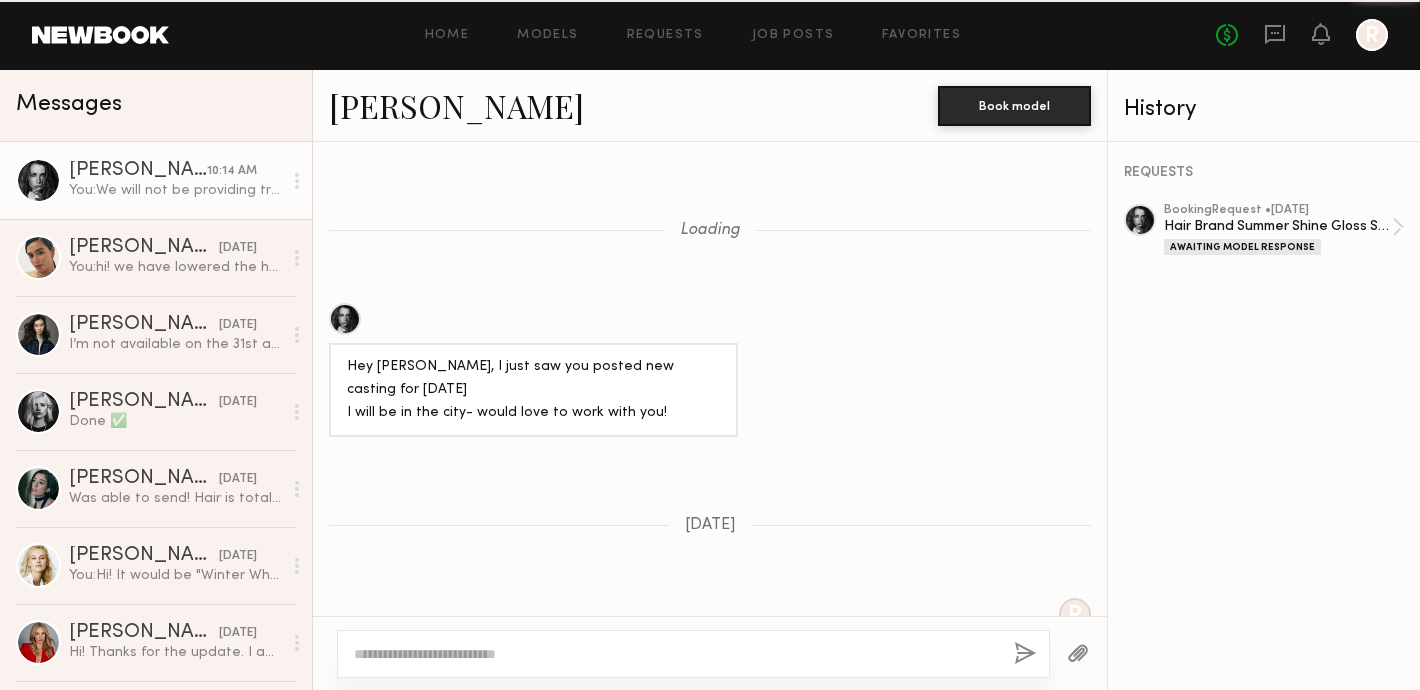 scroll, scrollTop: 2185, scrollLeft: 0, axis: vertical 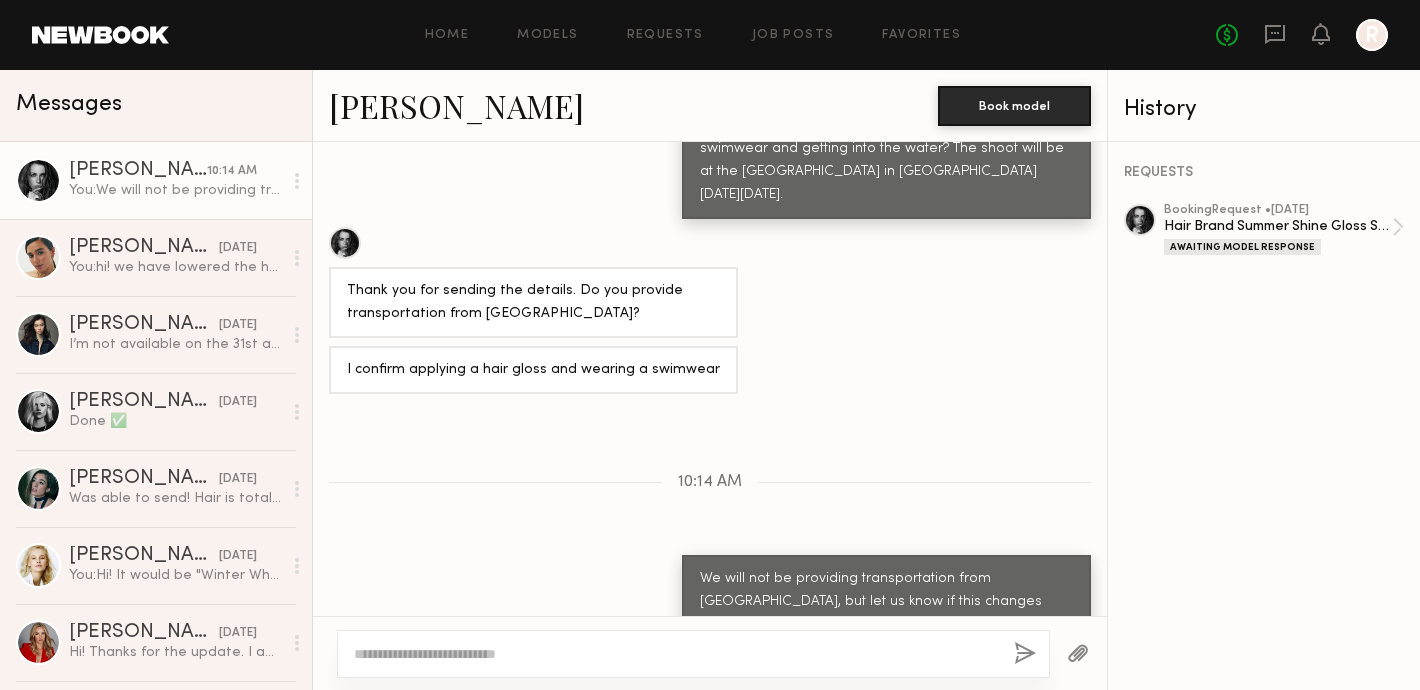 click on "Messages" 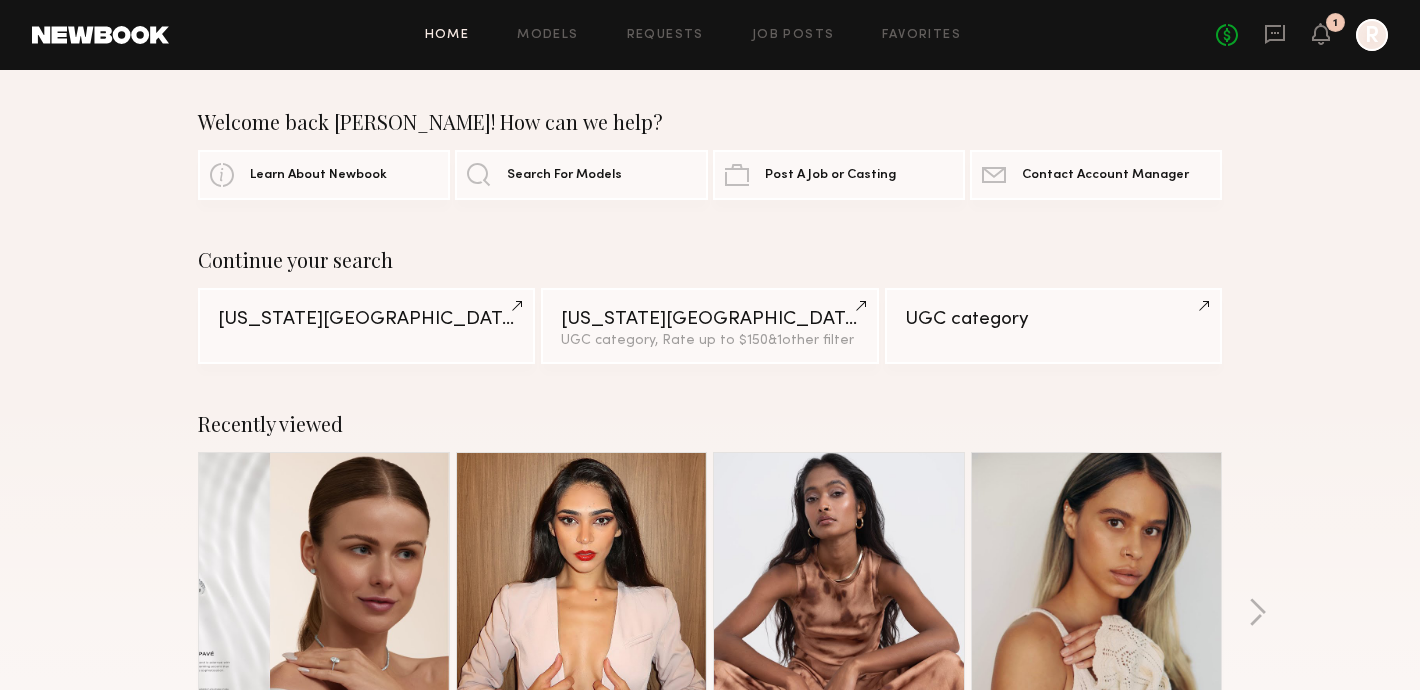 click on "Home Models Requests Job Posts Favorites Sign Out No fees up to $5,000 1 R" 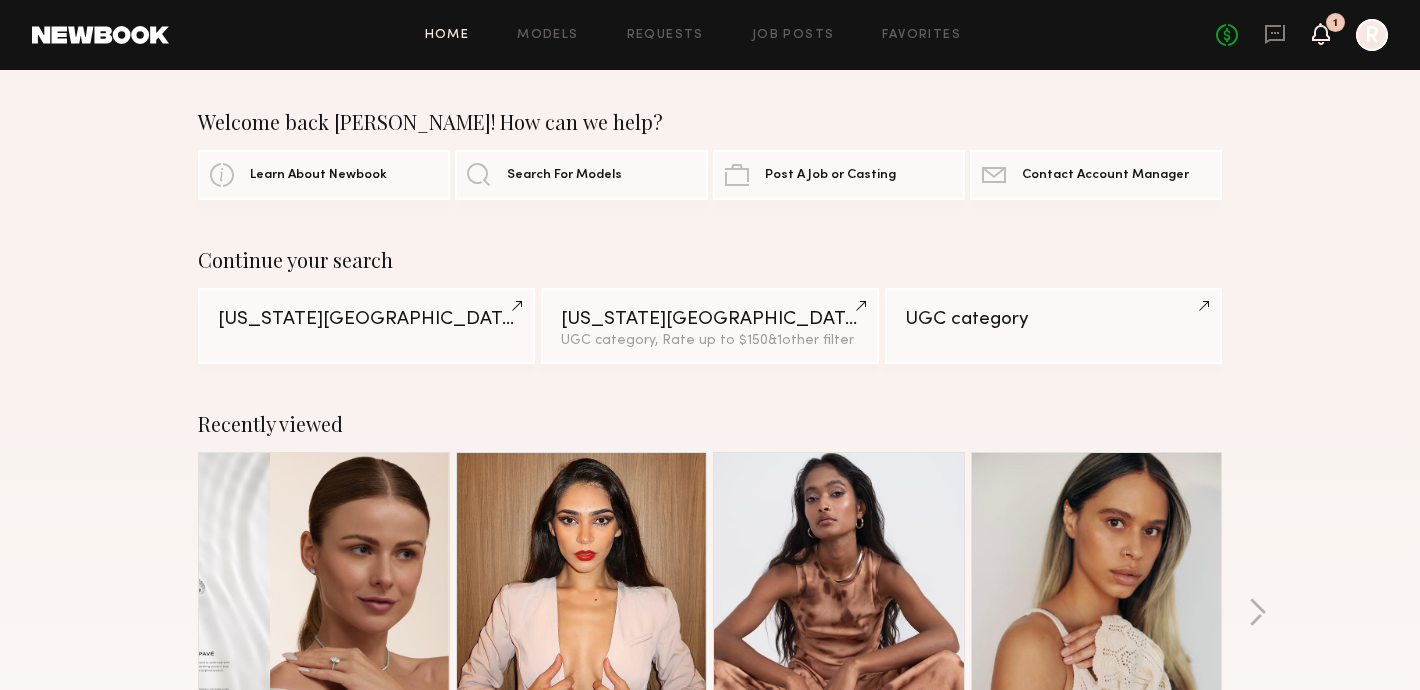 click 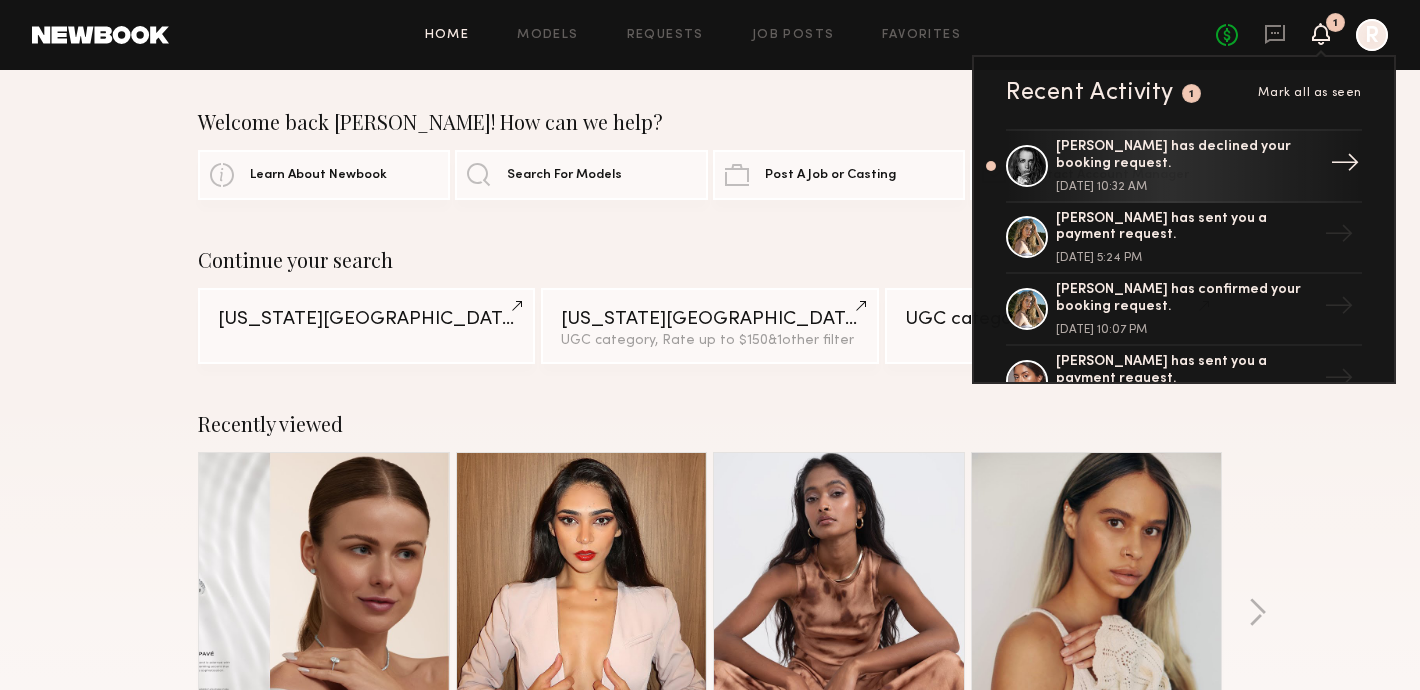 click on "Kristina T. has declined your booking request." 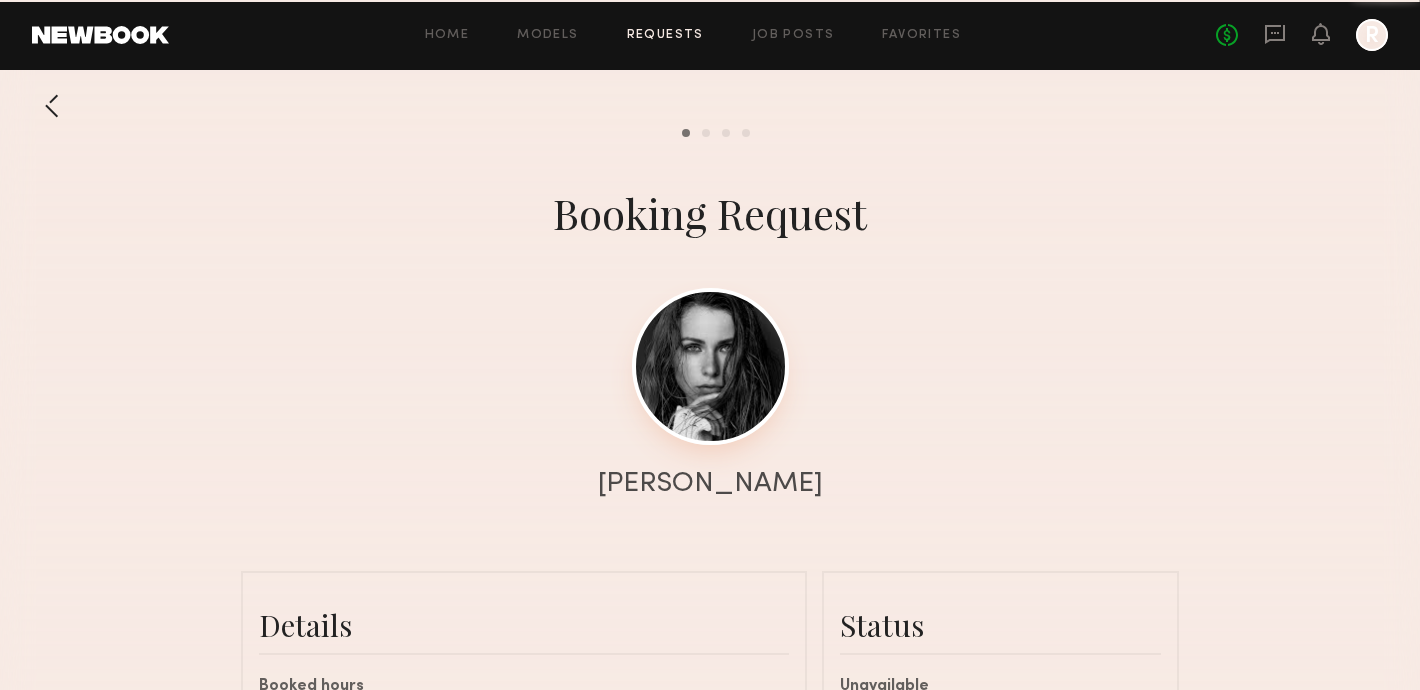 scroll, scrollTop: 2143, scrollLeft: 0, axis: vertical 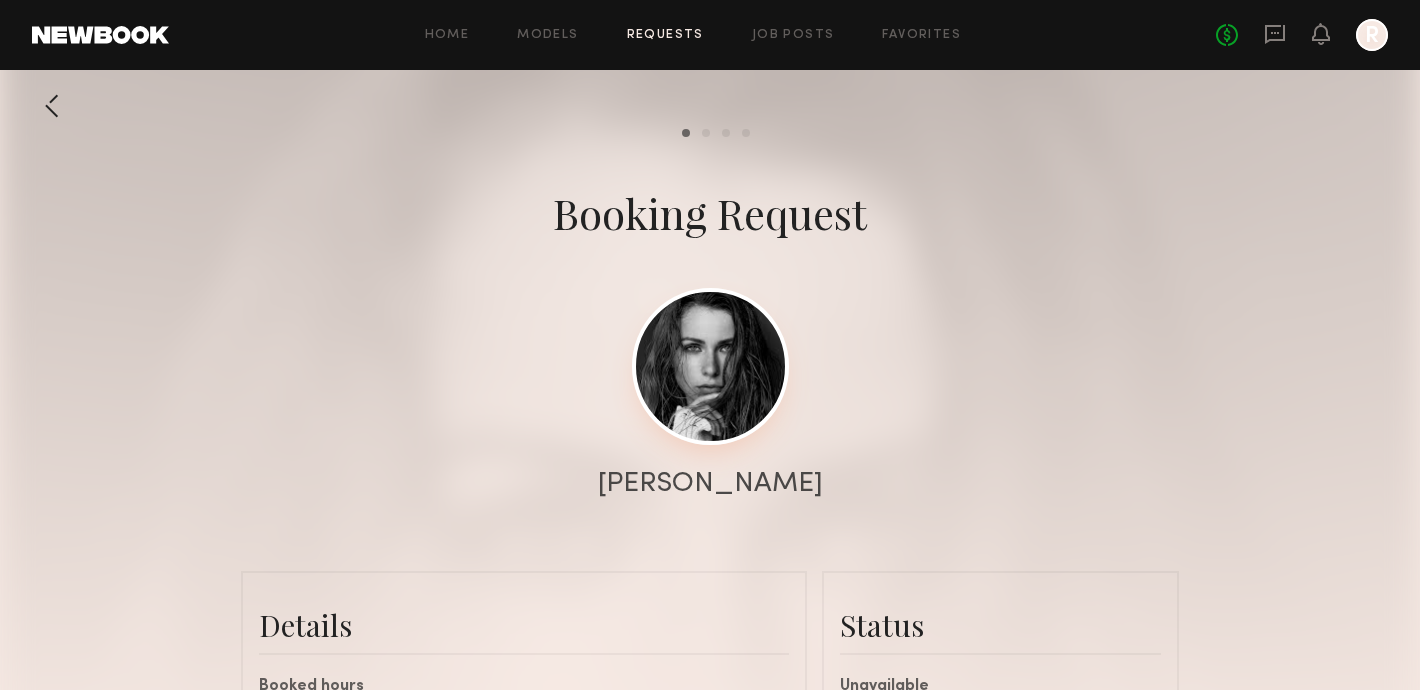 click 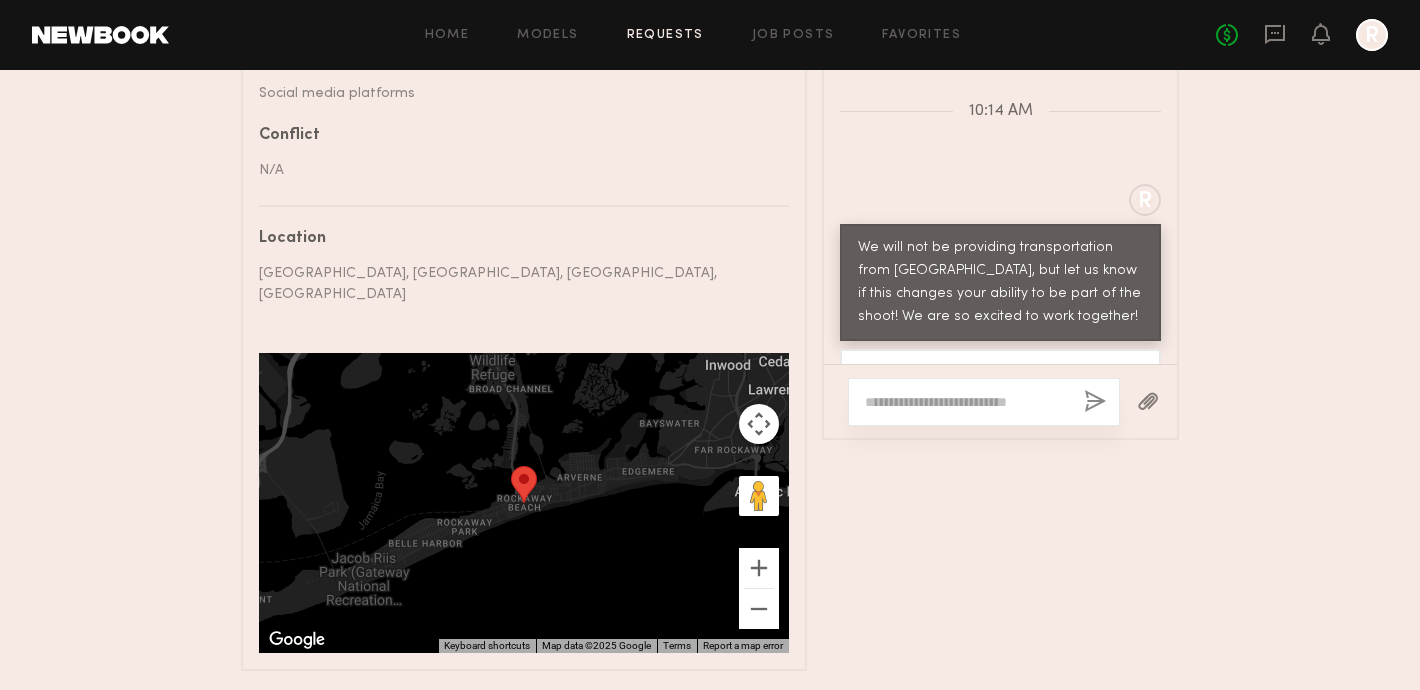 scroll, scrollTop: 1279, scrollLeft: 0, axis: vertical 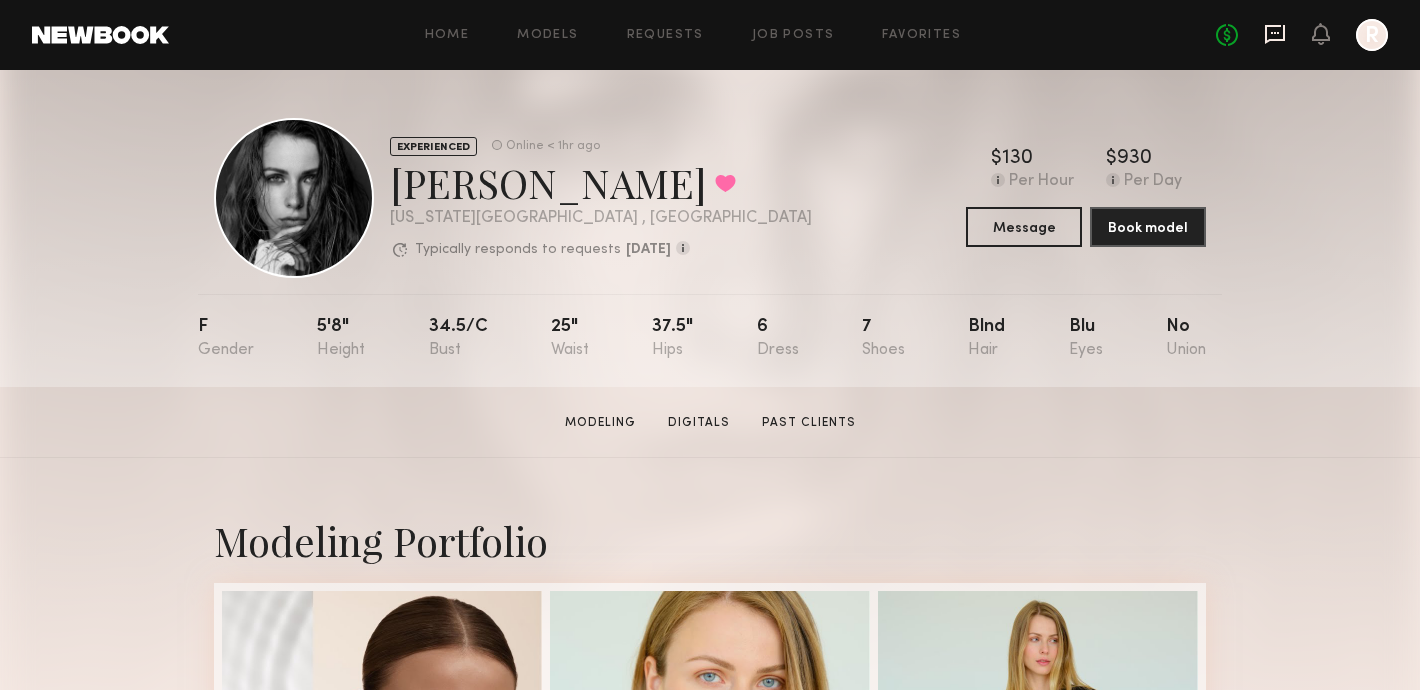 click 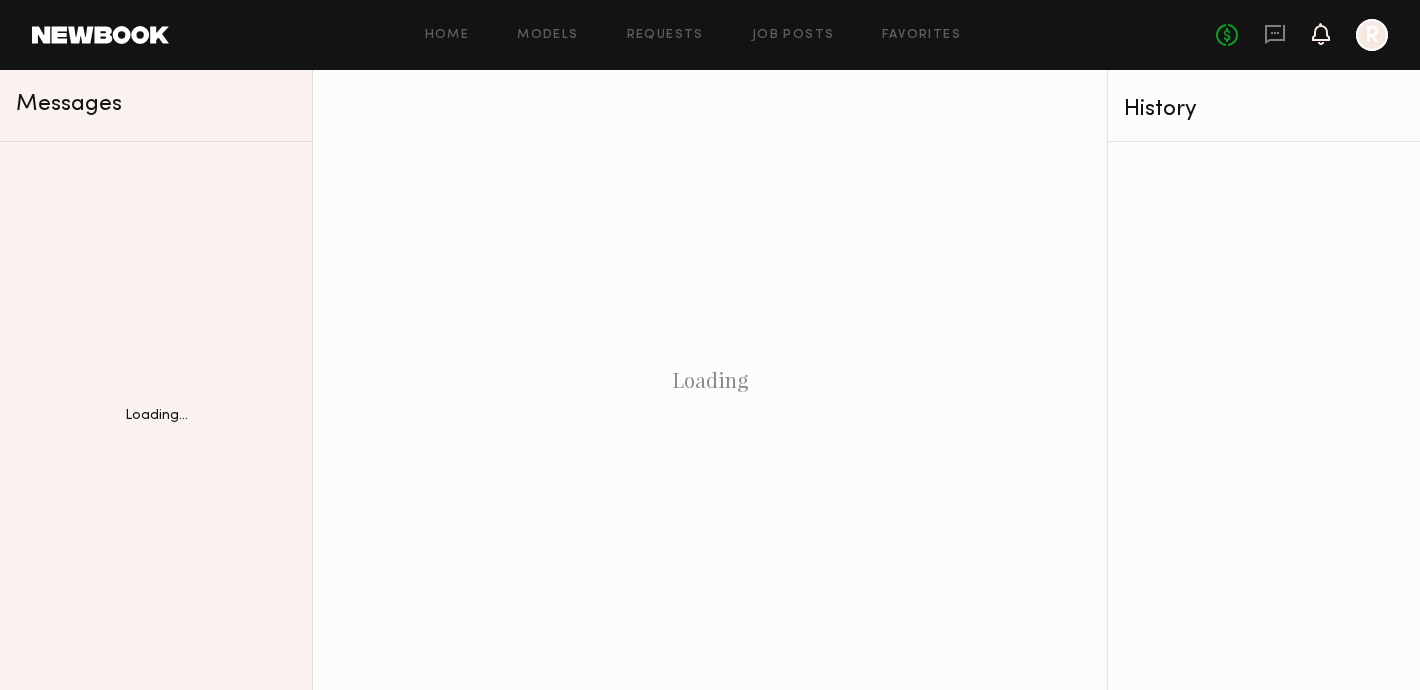 click 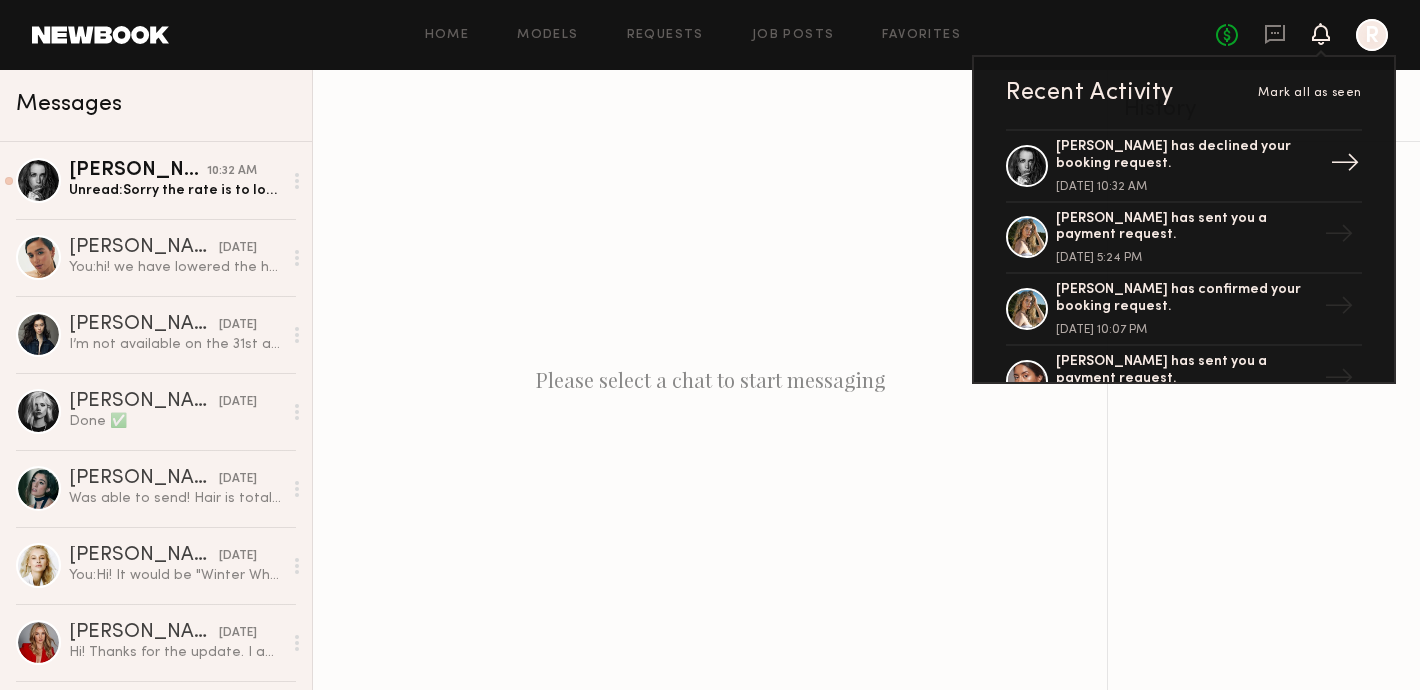 click on "July 29, 2025 @ 10:32 AM" 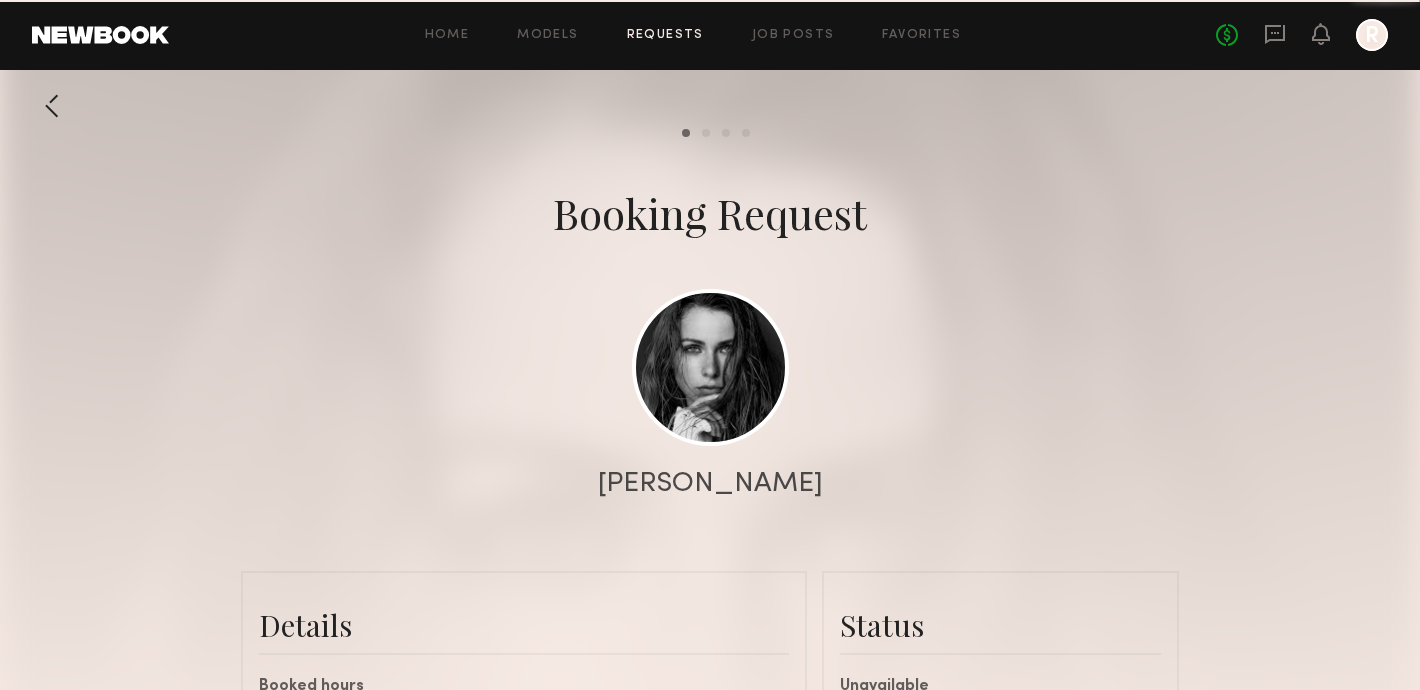 scroll, scrollTop: 1859, scrollLeft: 0, axis: vertical 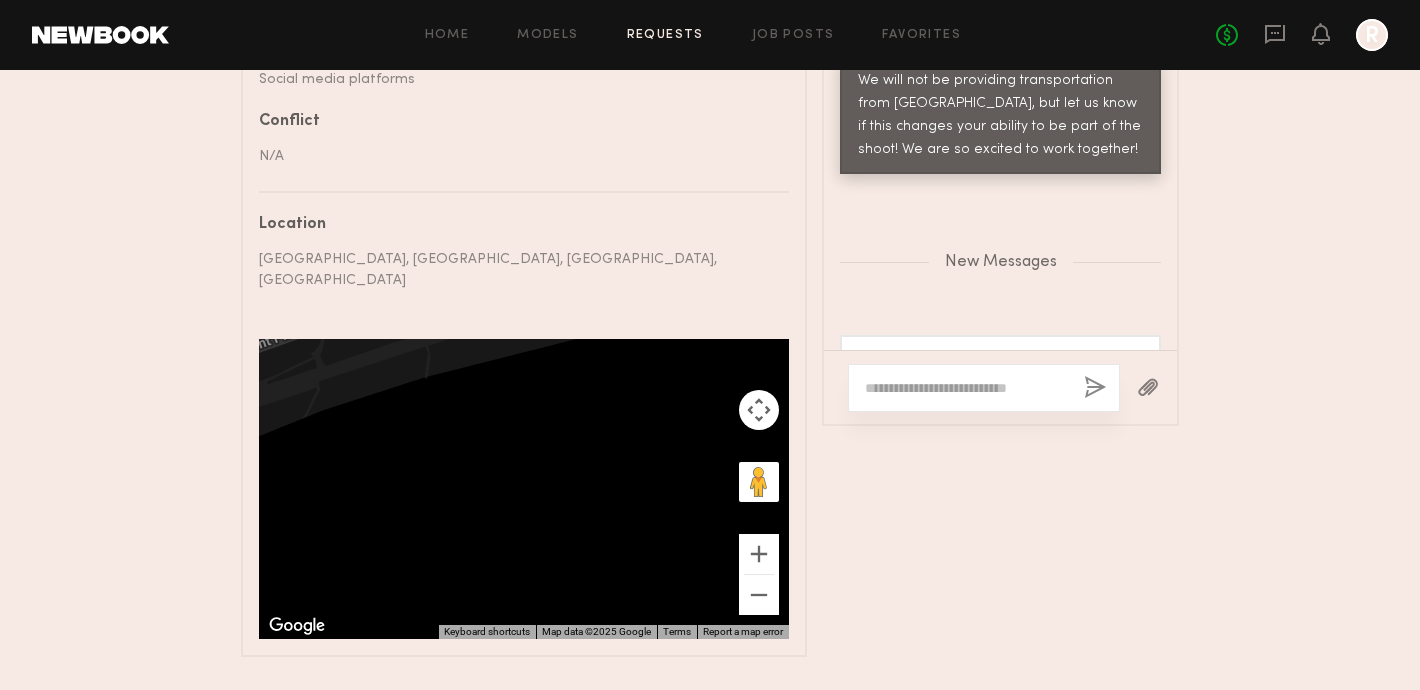 click 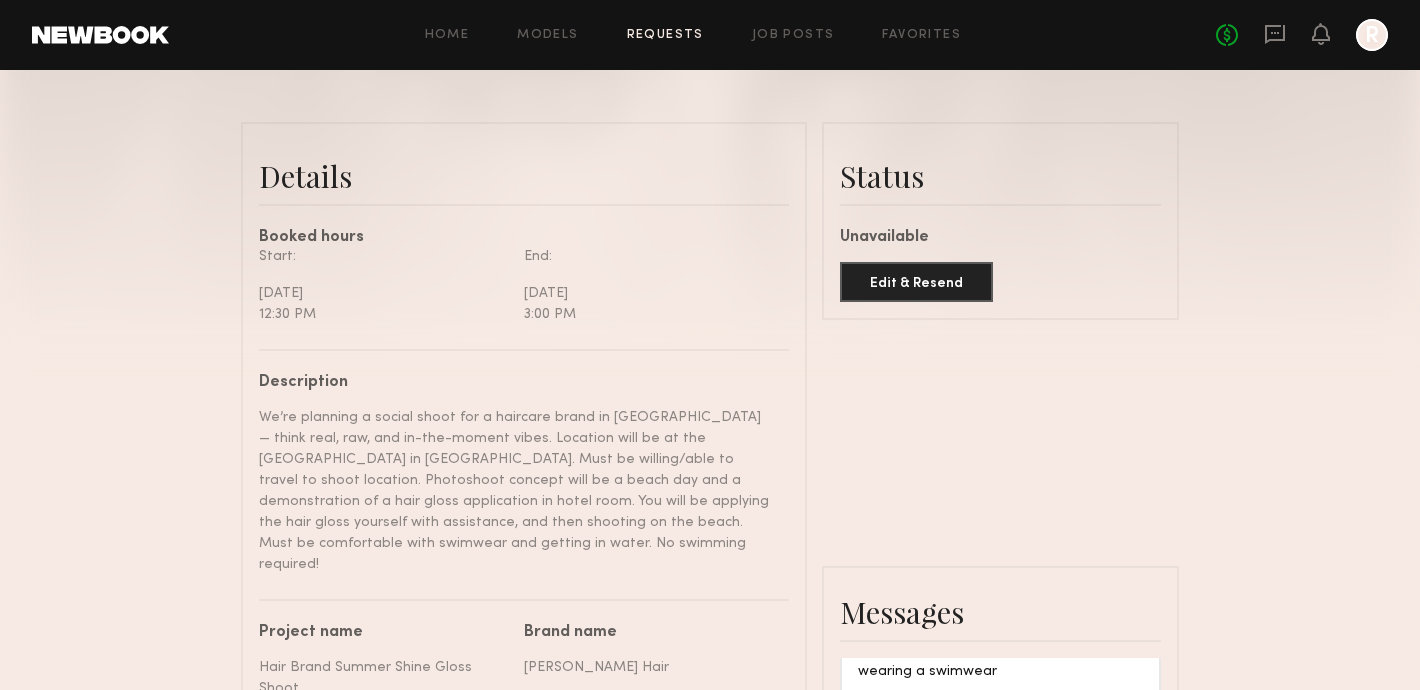 scroll, scrollTop: 1072, scrollLeft: 0, axis: vertical 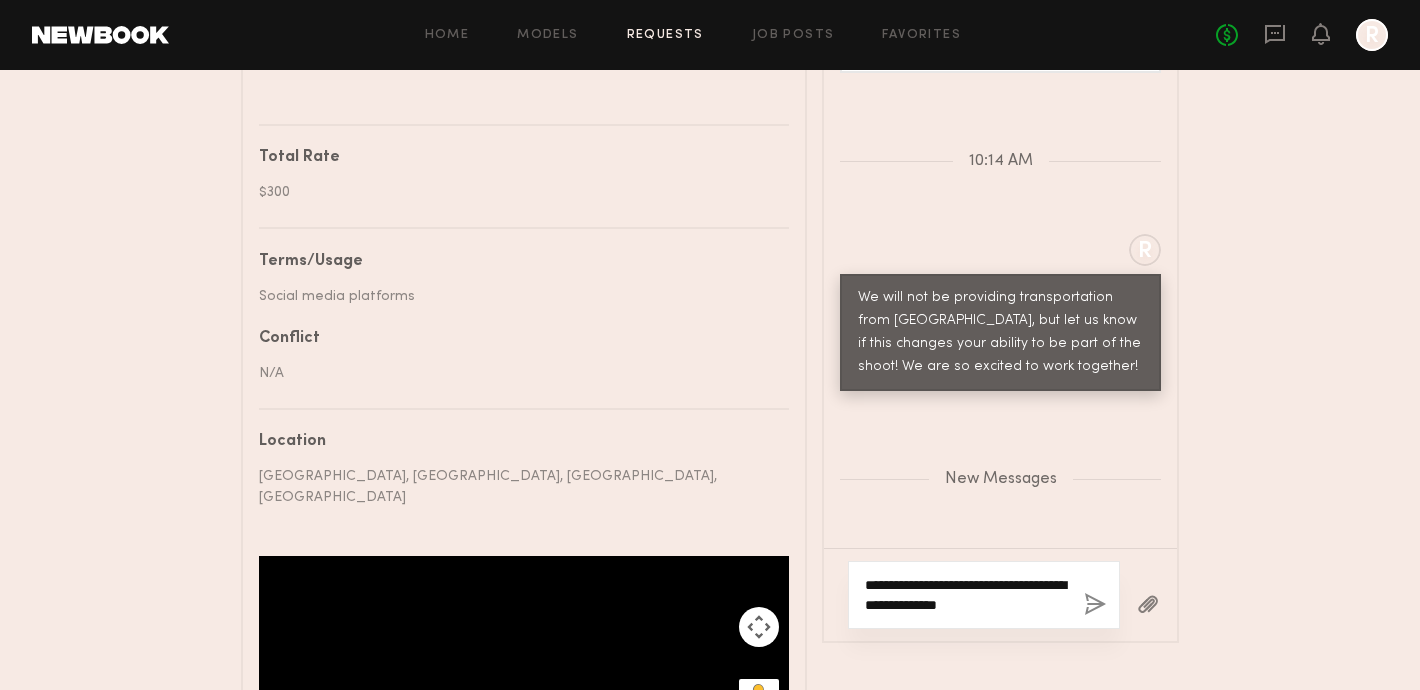 click on "**********" 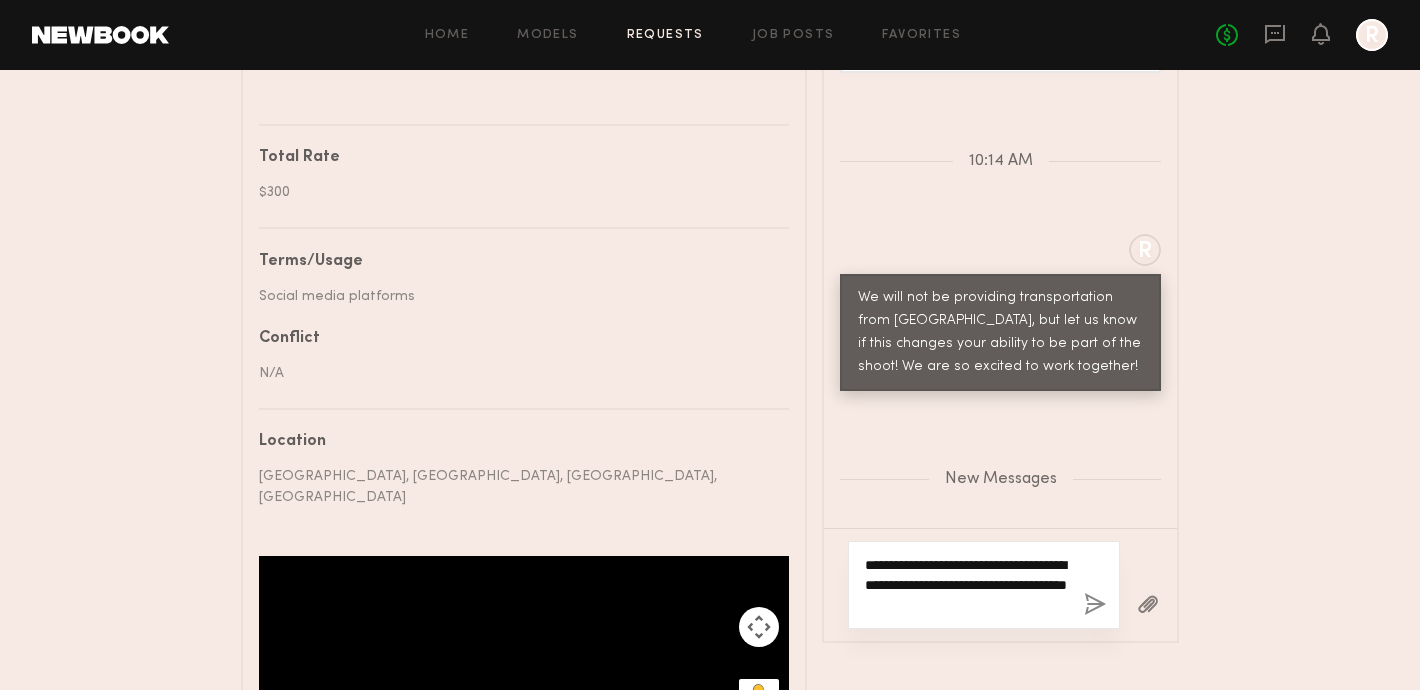 click on "**********" 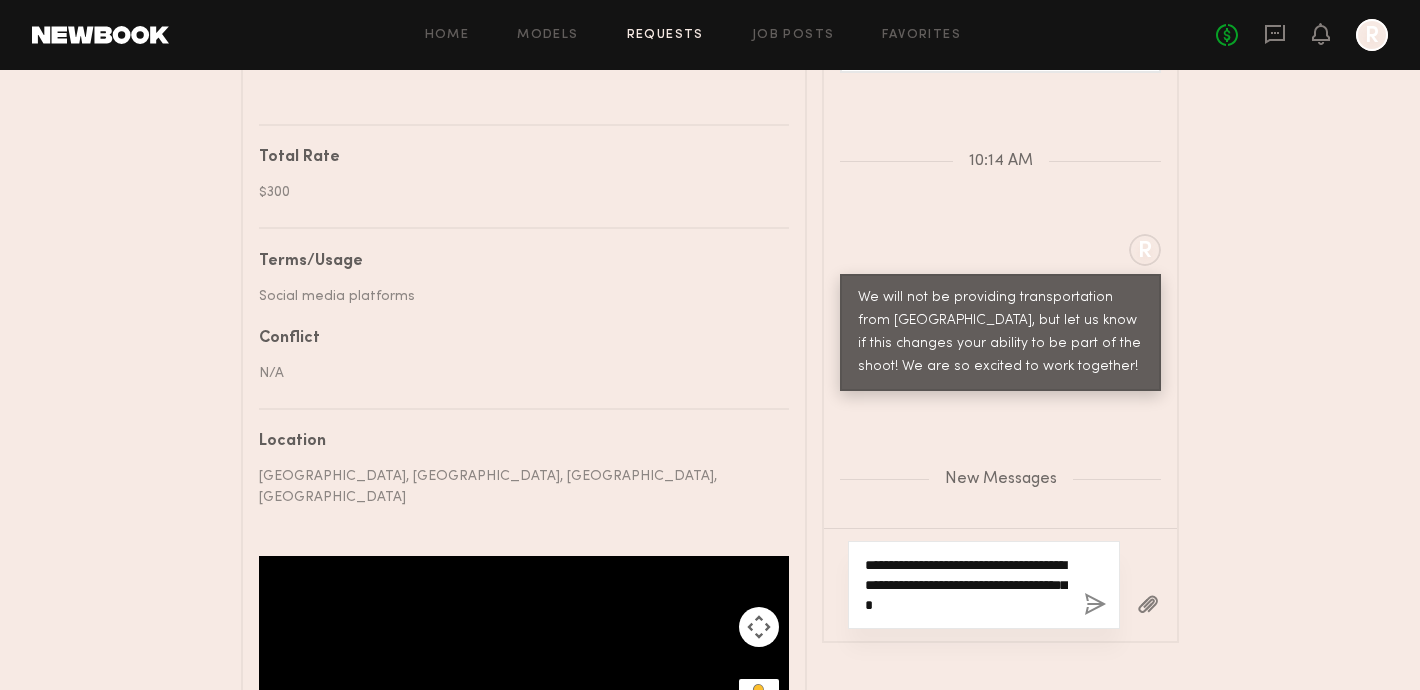 type on "**********" 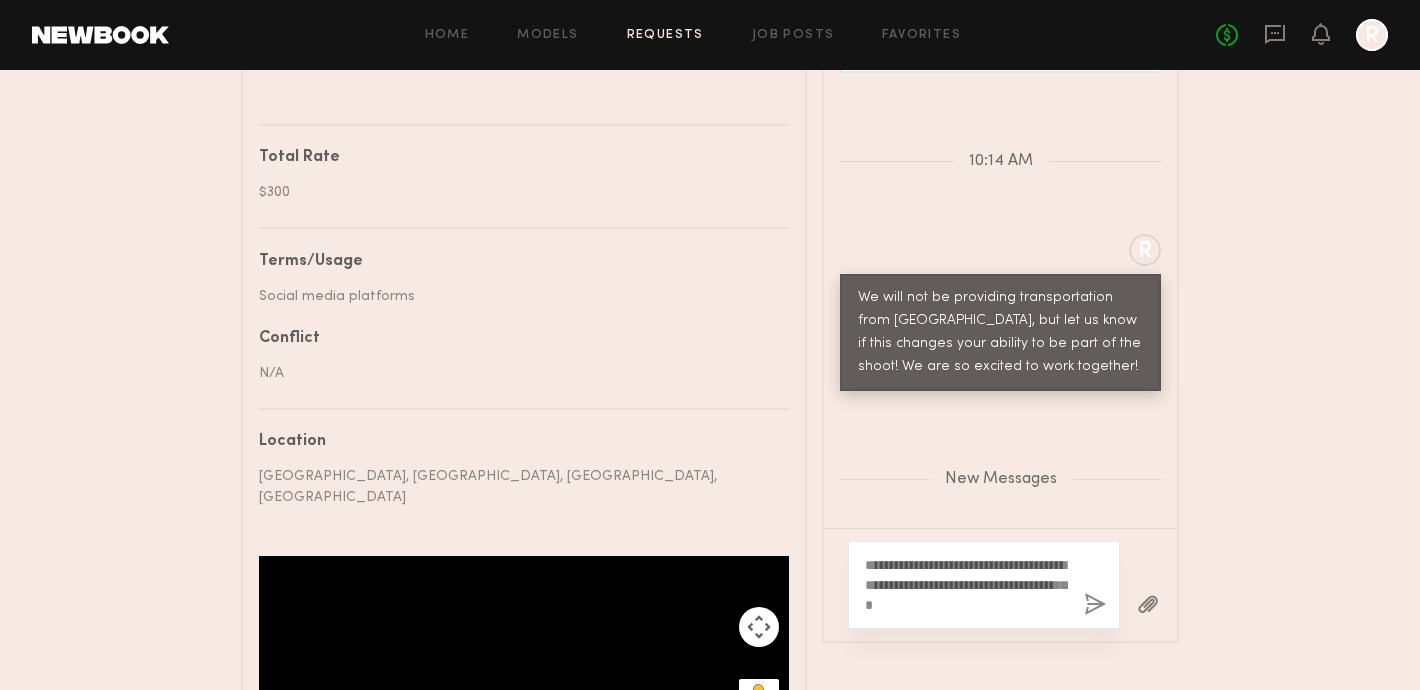 click 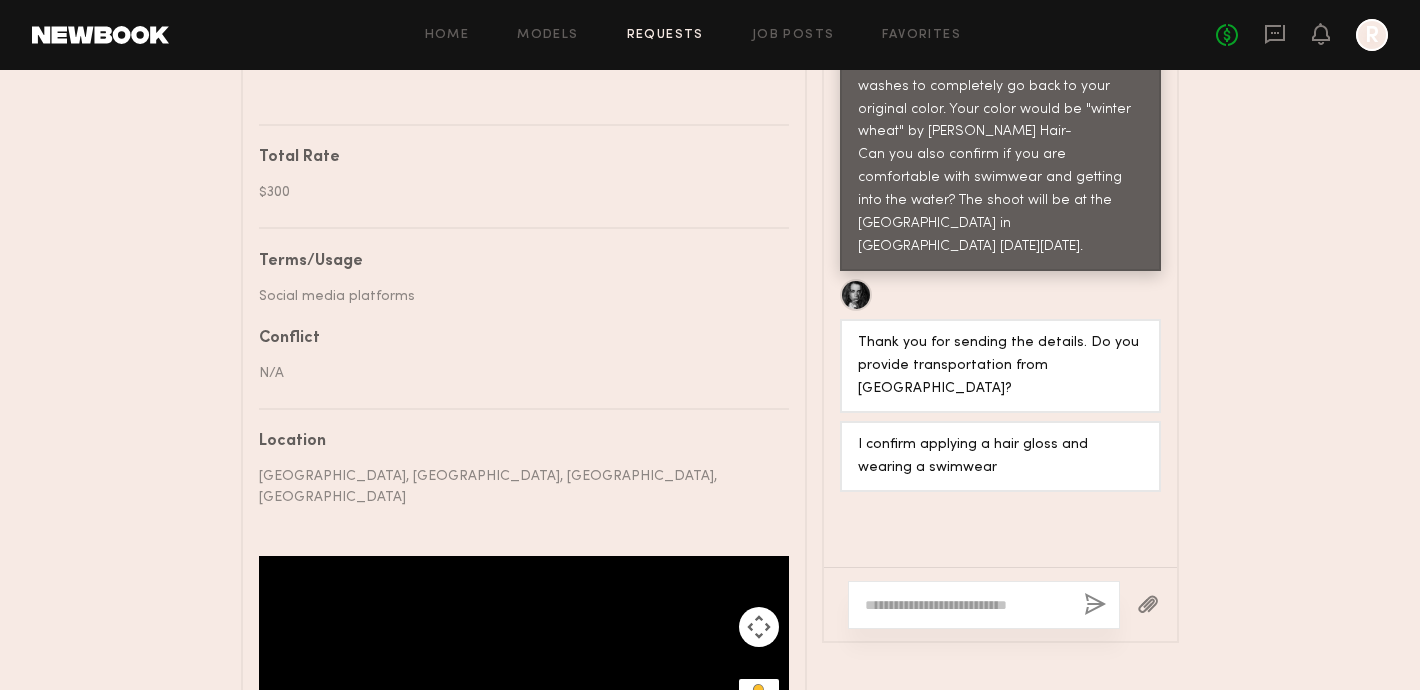 scroll, scrollTop: 834, scrollLeft: 0, axis: vertical 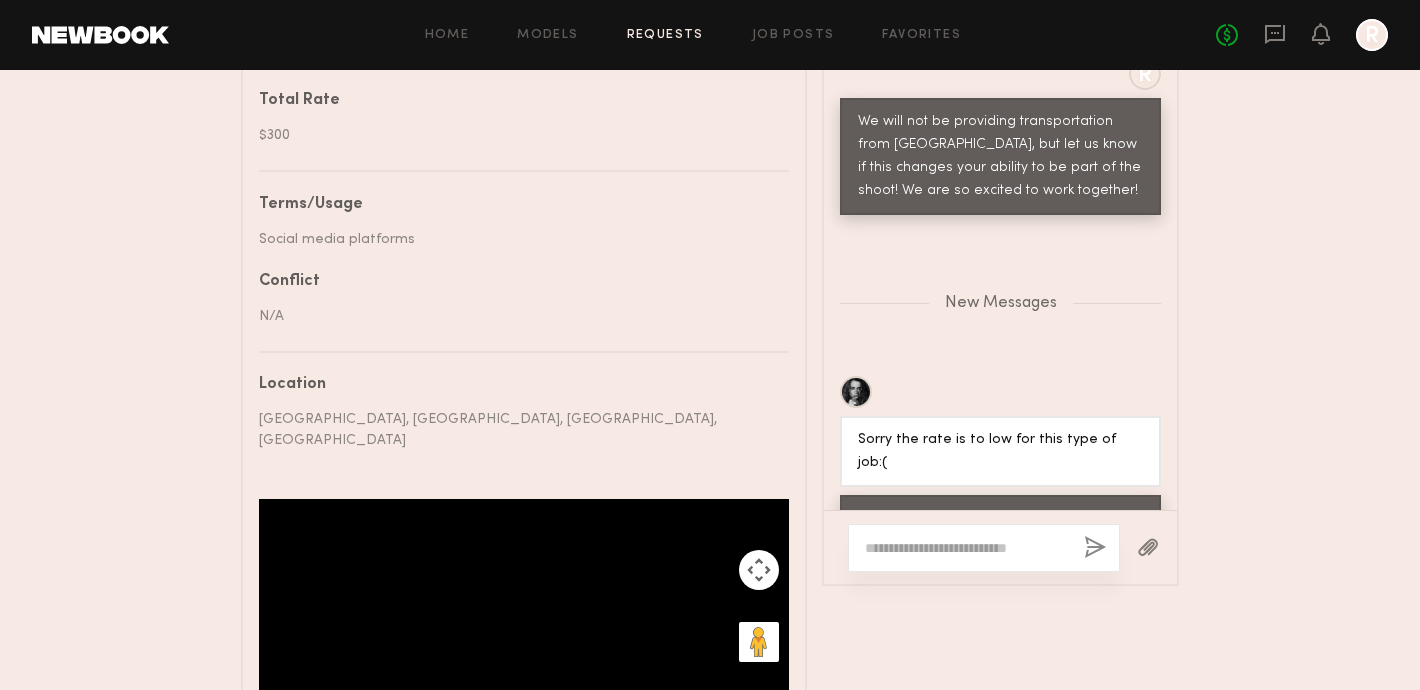 click on "Home Models Requests Job Posts Favorites Sign Out No fees up to $5,000 R" 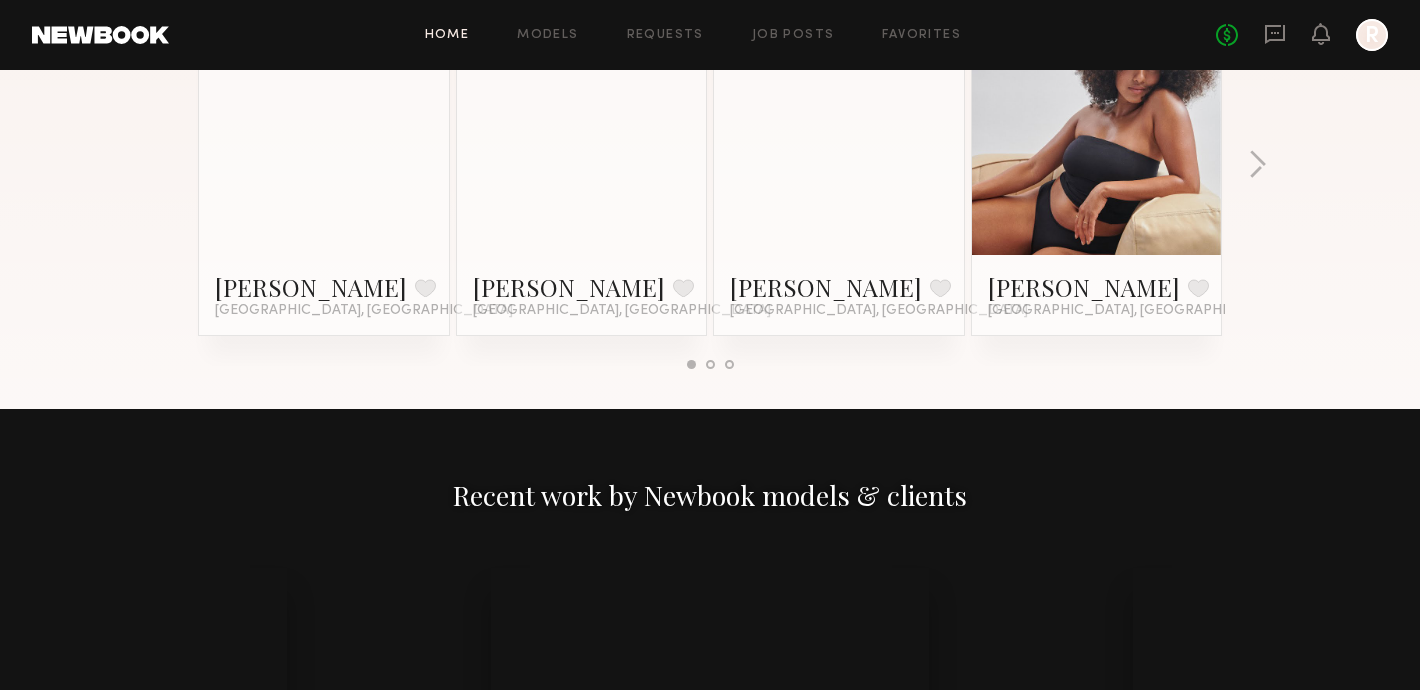 scroll, scrollTop: 1597, scrollLeft: 0, axis: vertical 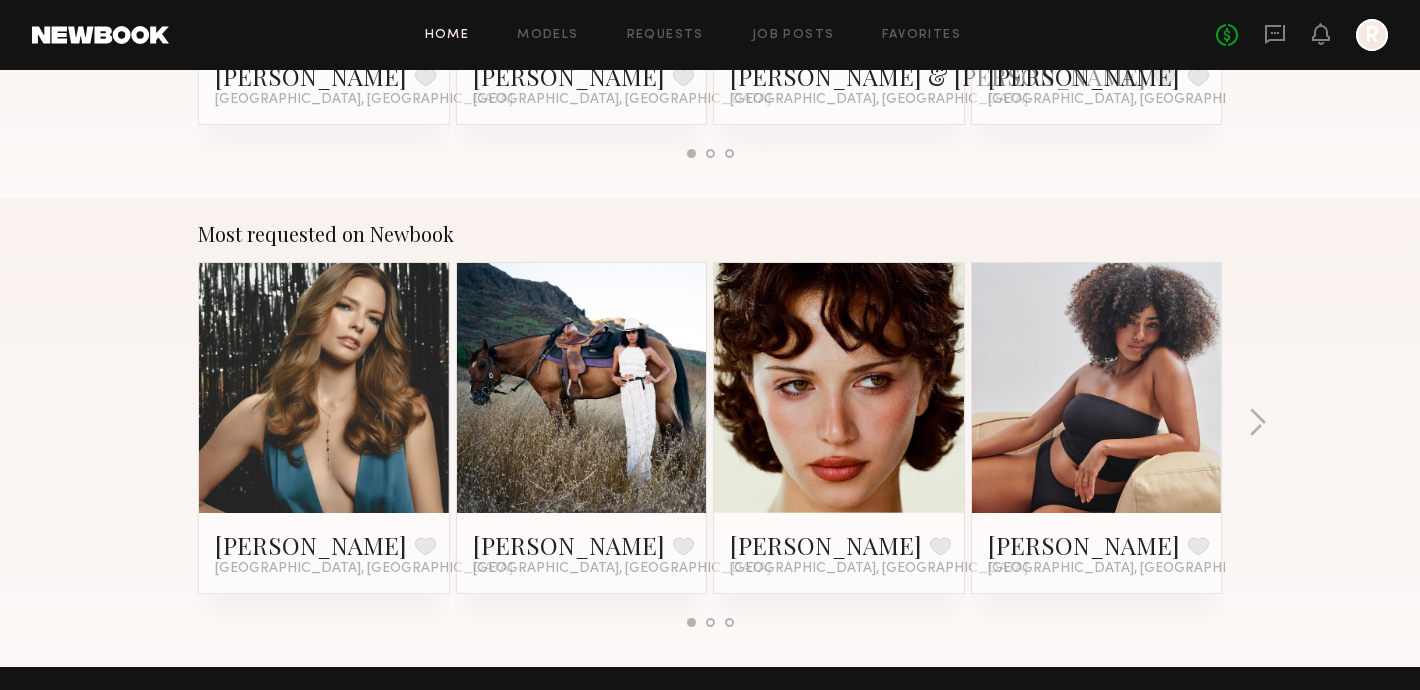 click on "No fees up to $5,000 R" 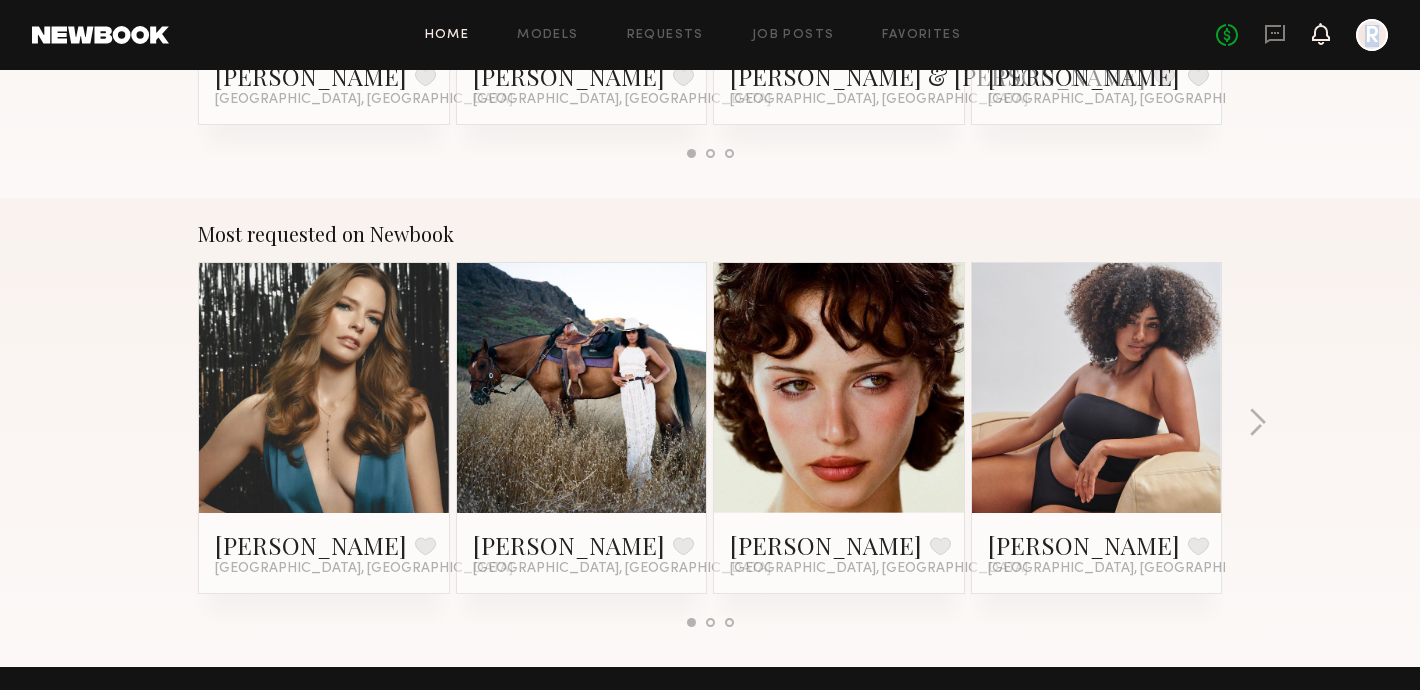 click 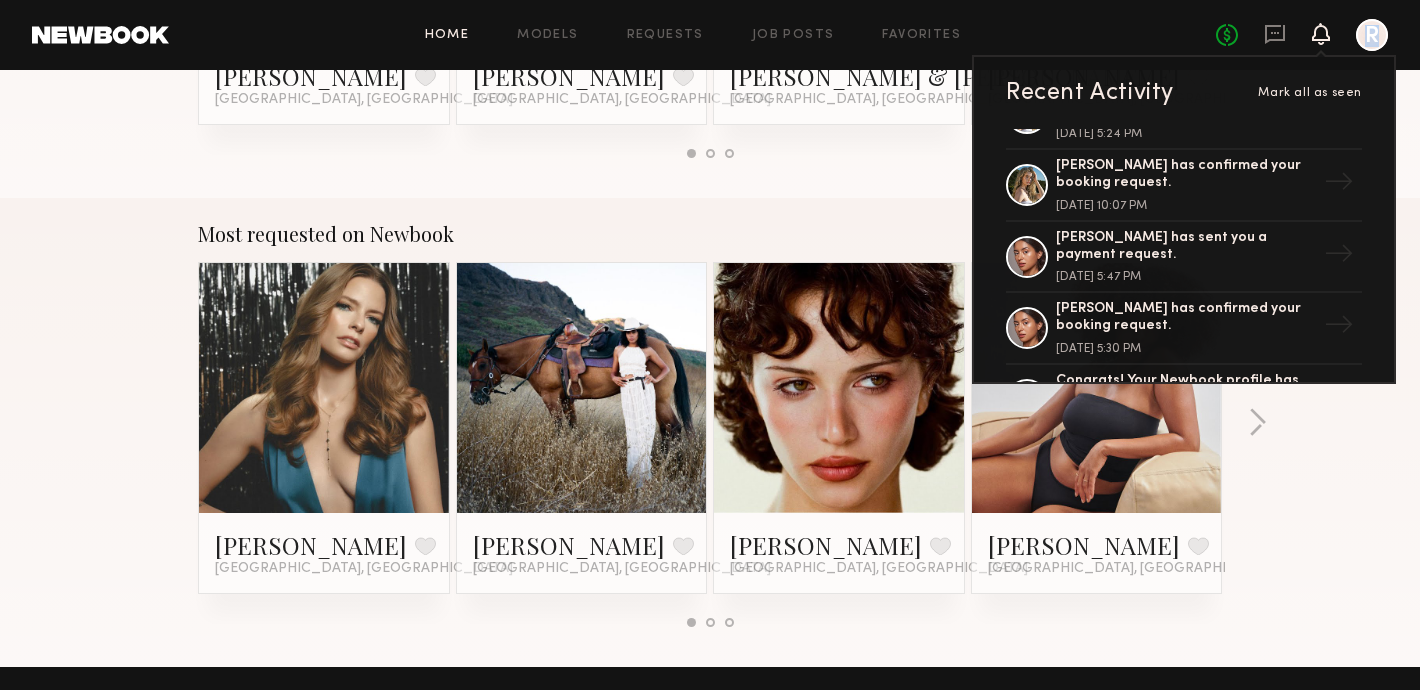 scroll, scrollTop: 201, scrollLeft: 0, axis: vertical 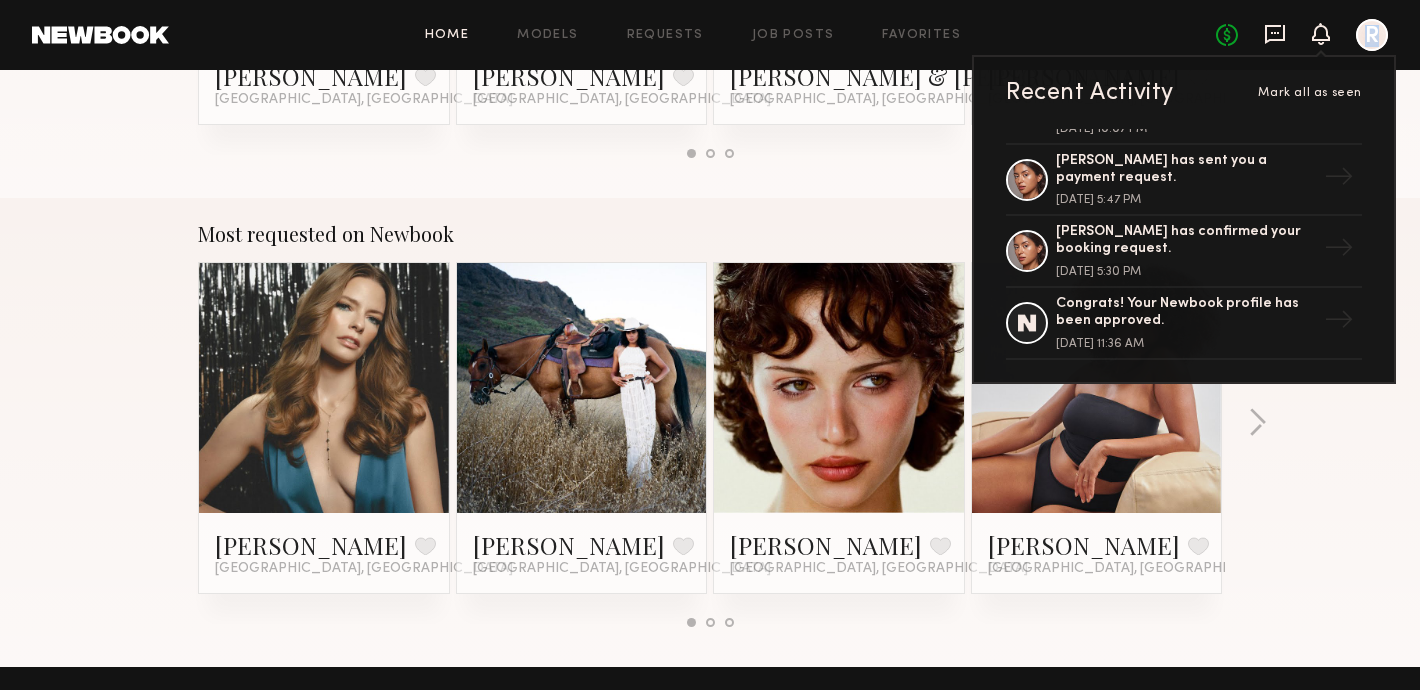 click 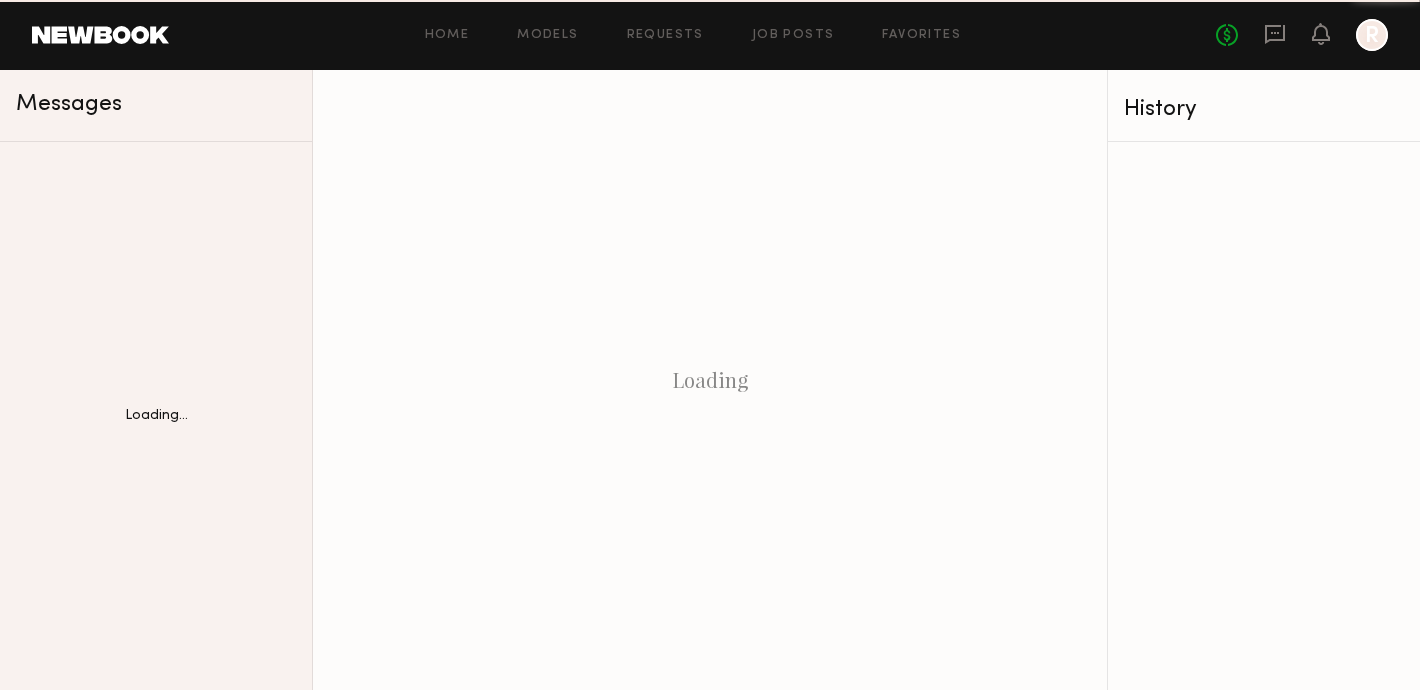 scroll, scrollTop: 0, scrollLeft: 0, axis: both 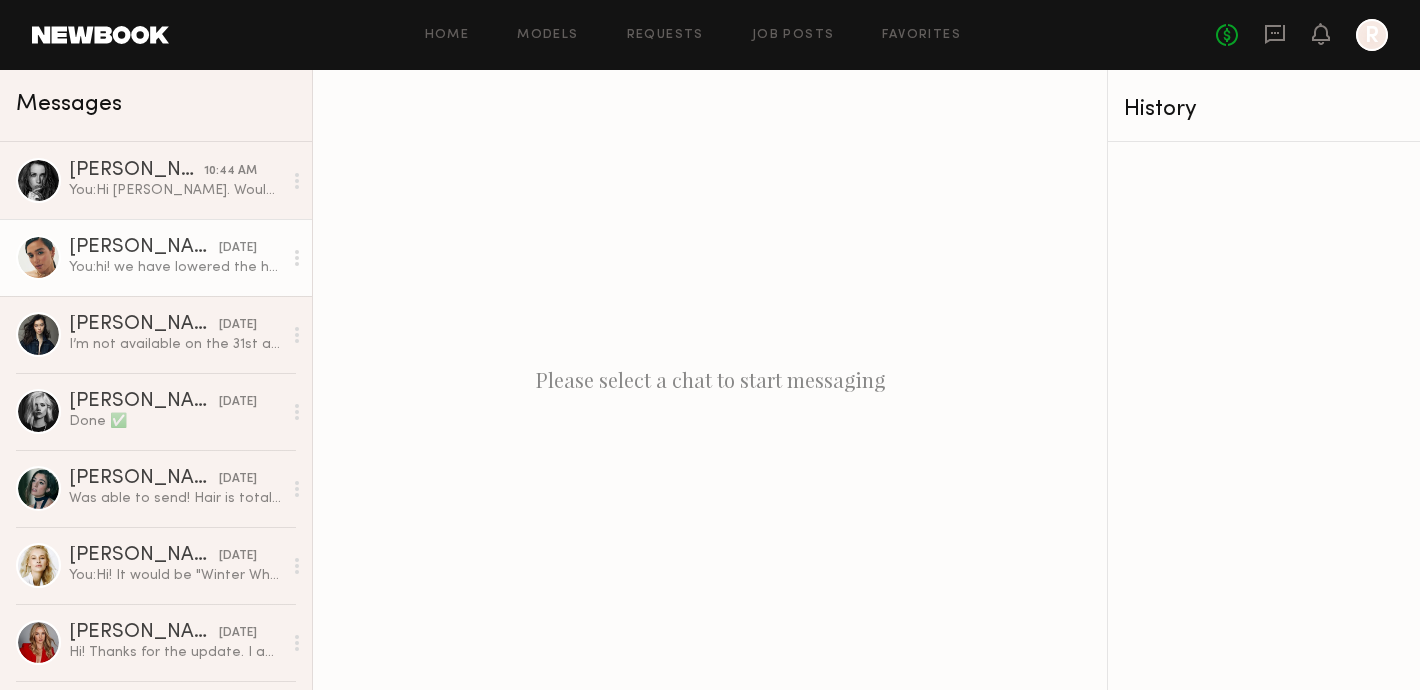click on "Bella F. yesterday You:  hi! we have lowered the hours as we don't anticipate it will take 5 hours and you will most like wrap in 3 and a half!" 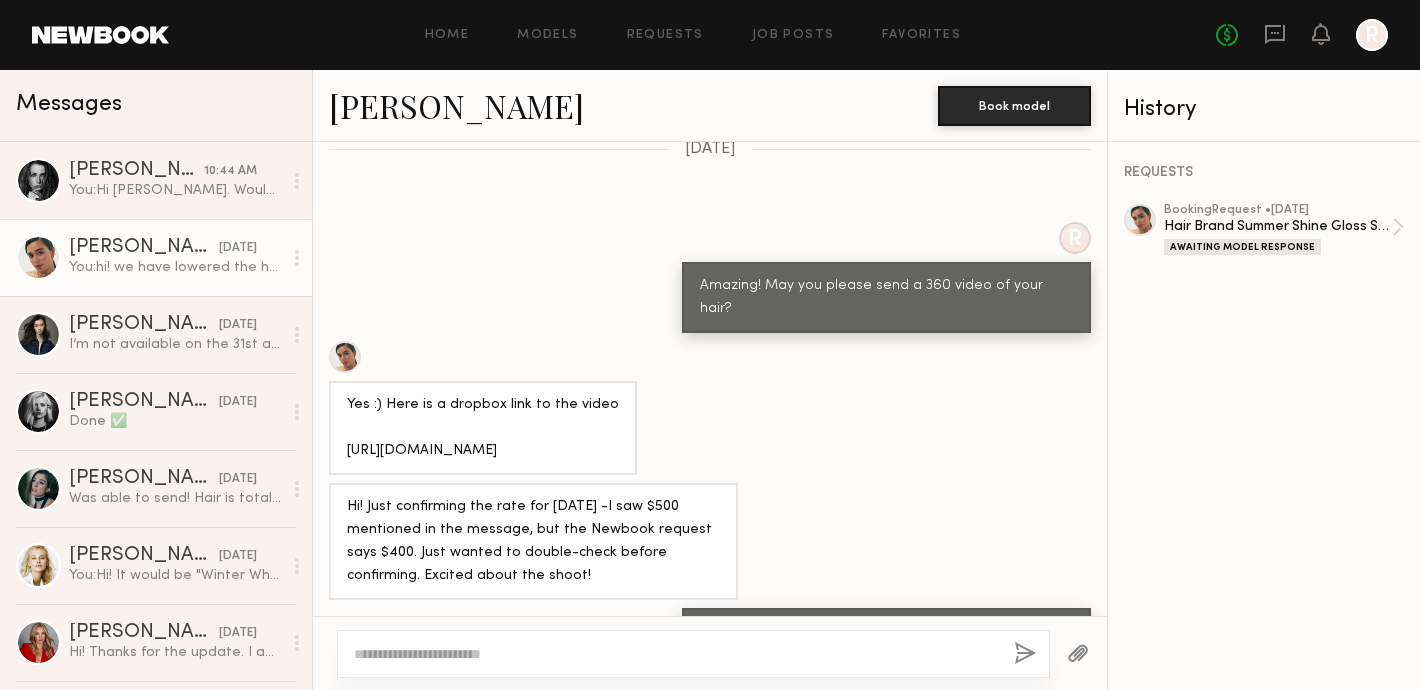 scroll, scrollTop: 1585, scrollLeft: 0, axis: vertical 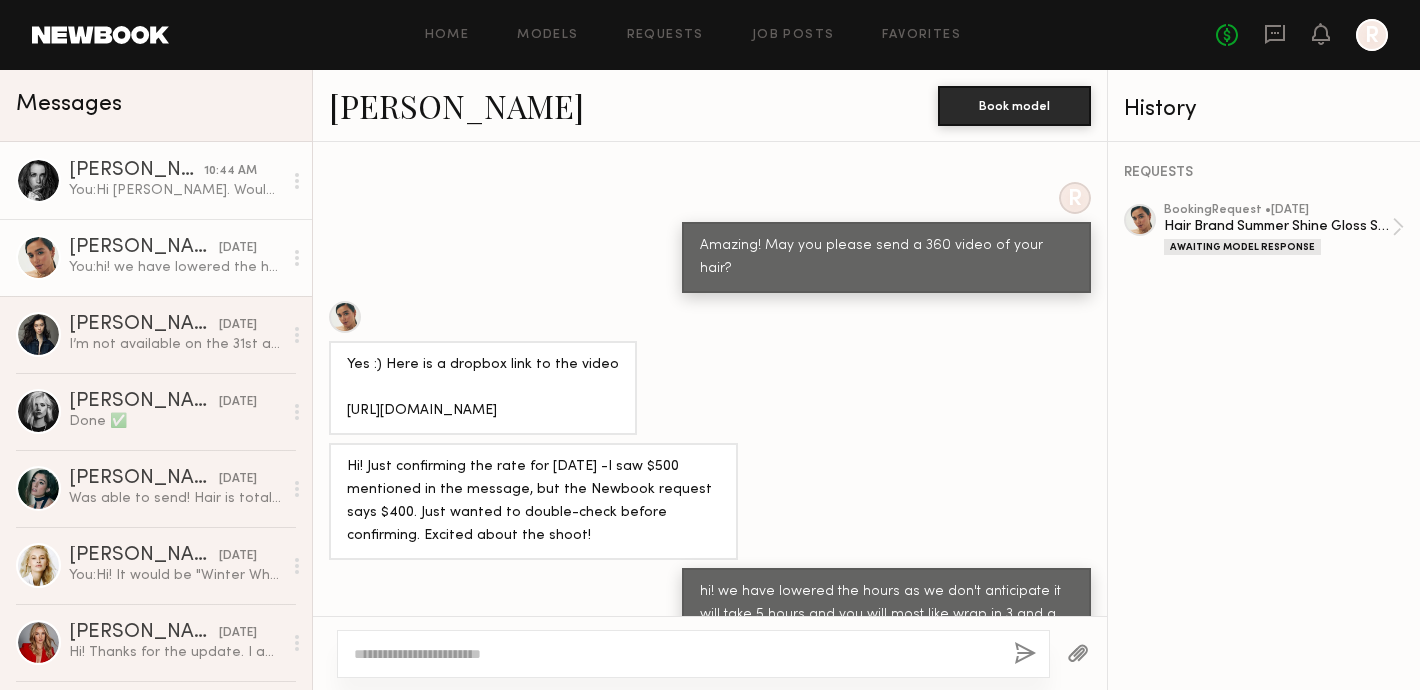 click on "Kristina T. 10:44 AM You:  Hi Kristina. Would you be able to do $400 for the time given it's around 3 hours?" 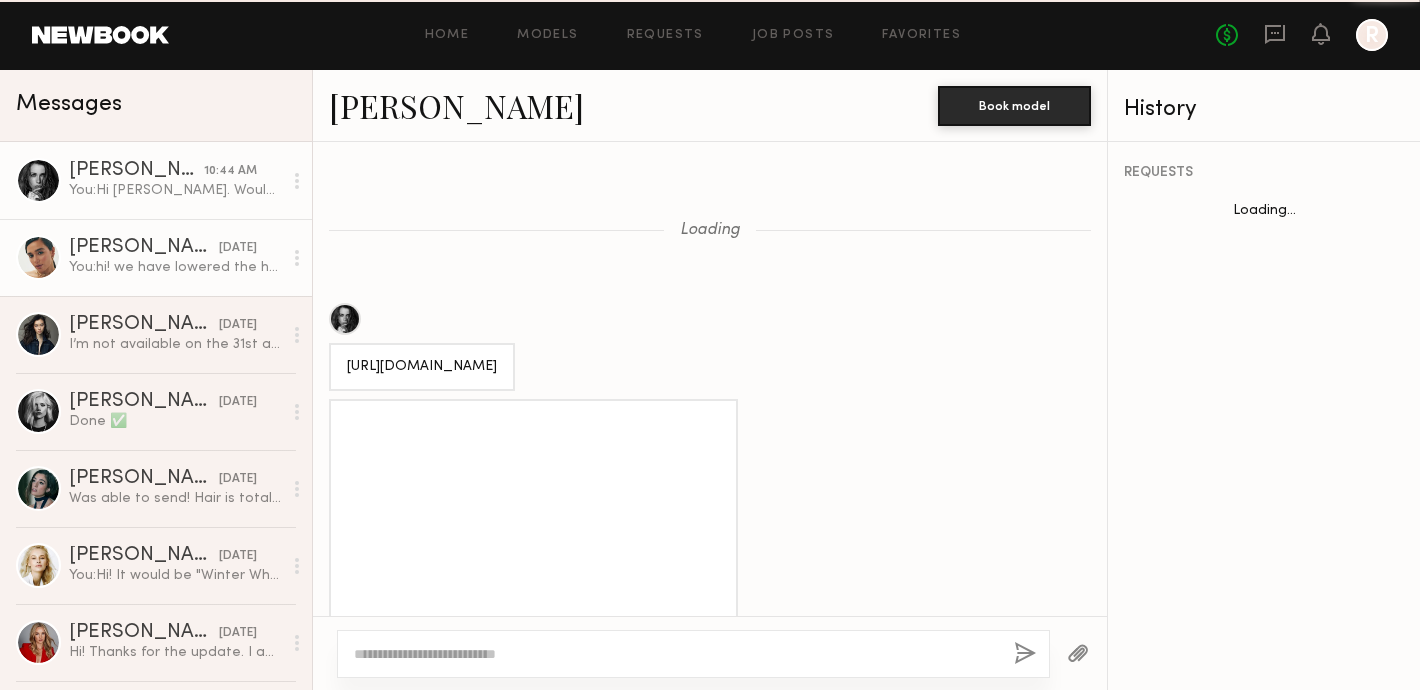 scroll, scrollTop: 2033, scrollLeft: 0, axis: vertical 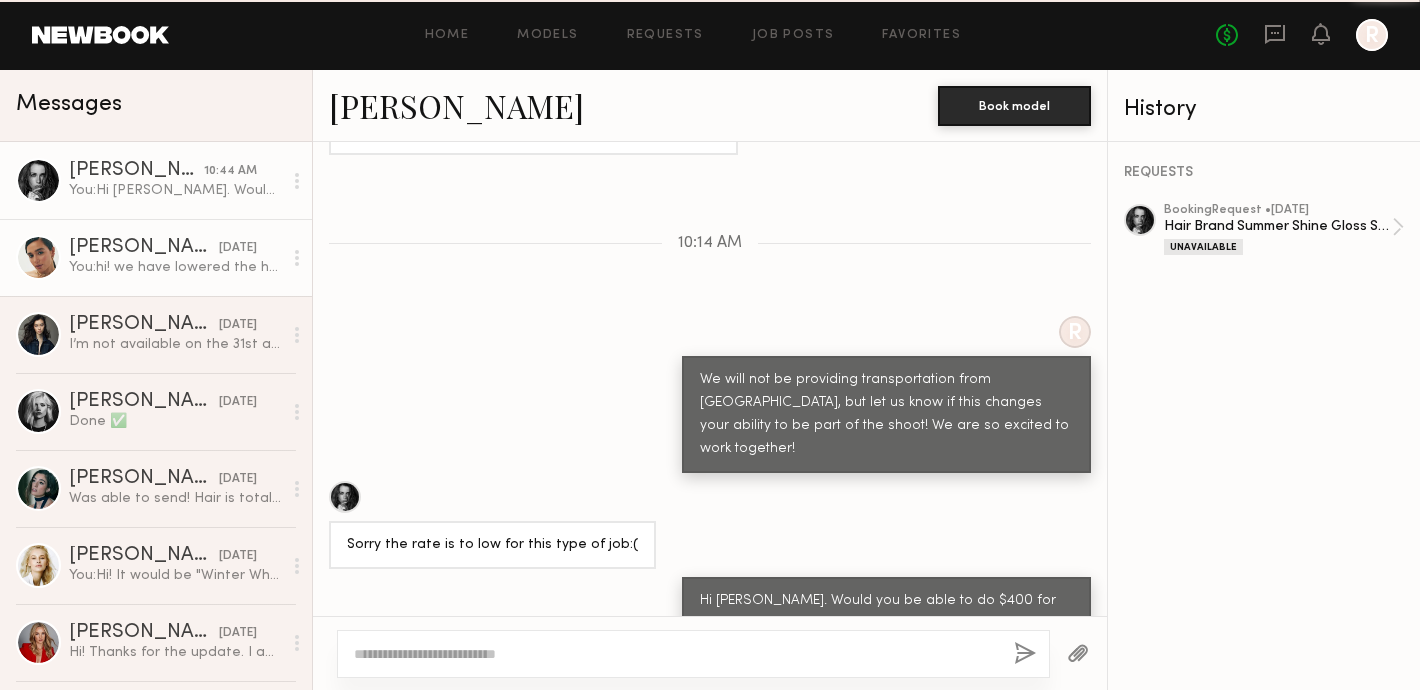 click on "You:  hi! we have lowered the hours as we don't anticipate it will take 5 hours and you will most like wrap in 3 and a half!" 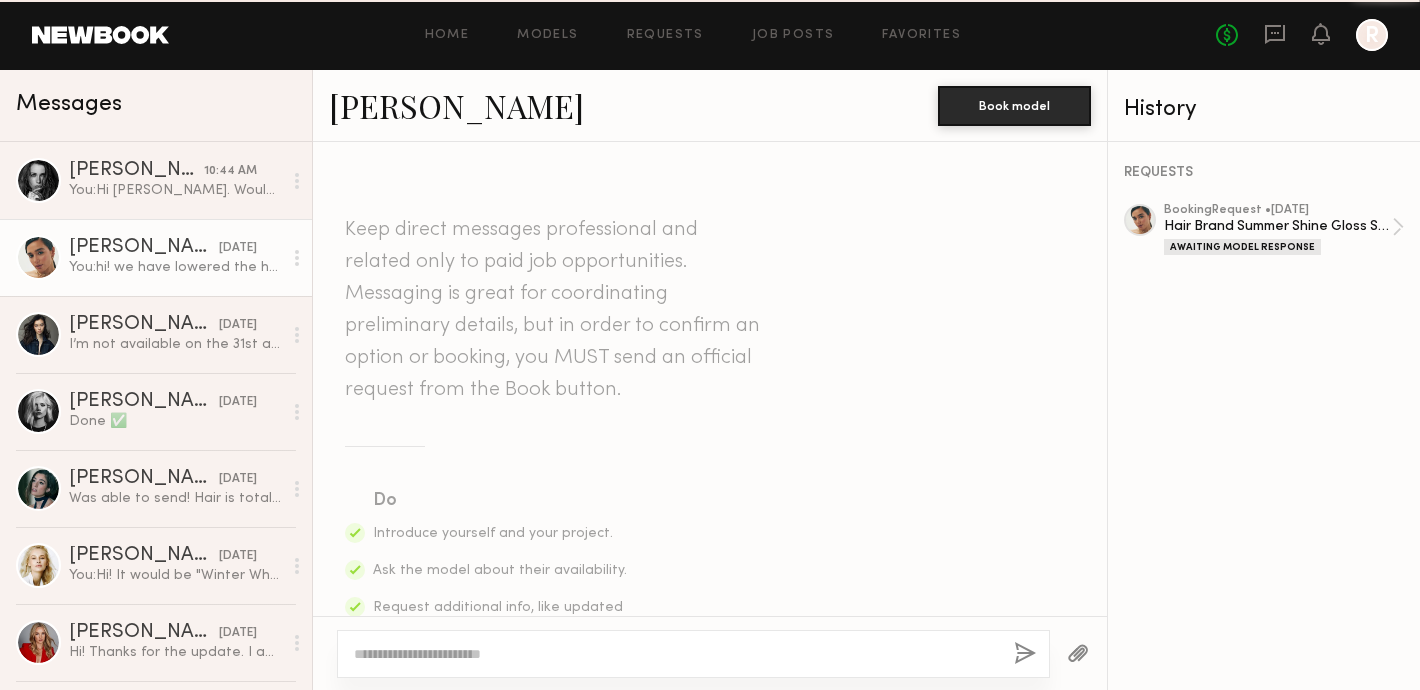 scroll, scrollTop: 1585, scrollLeft: 0, axis: vertical 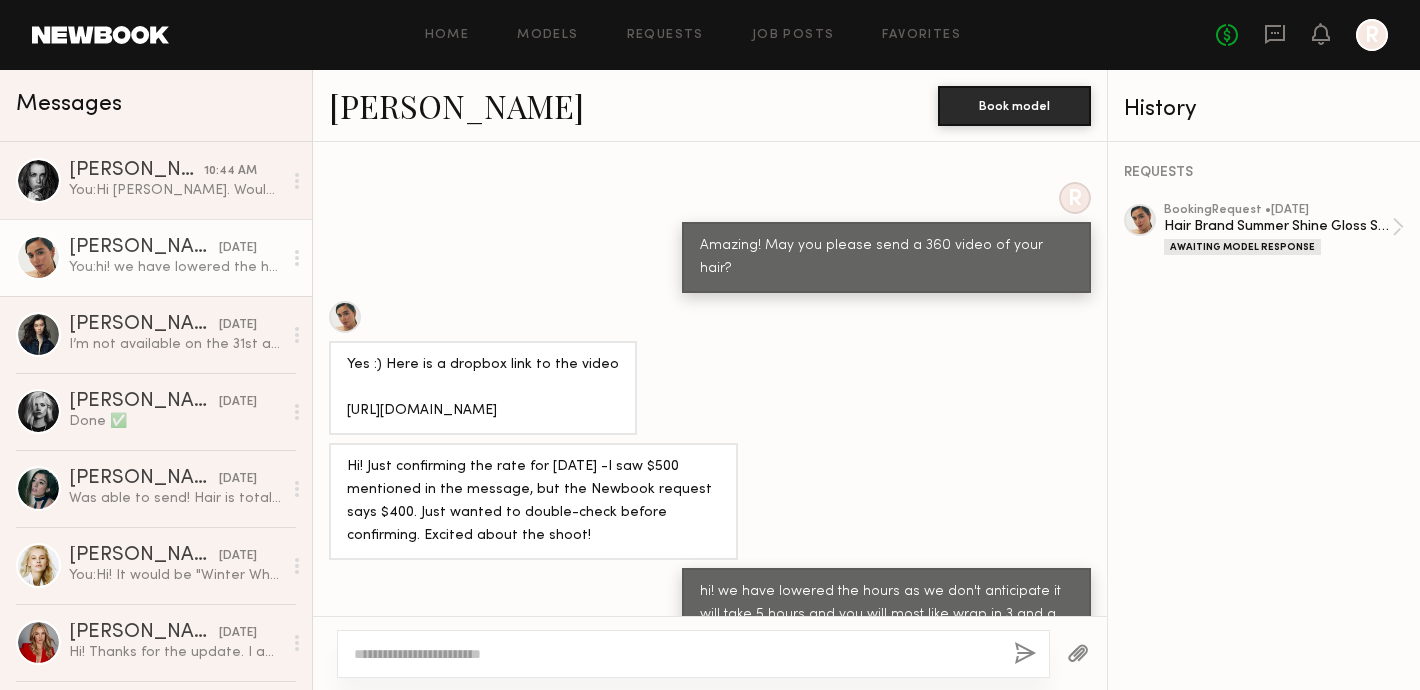 click on "Bella F." 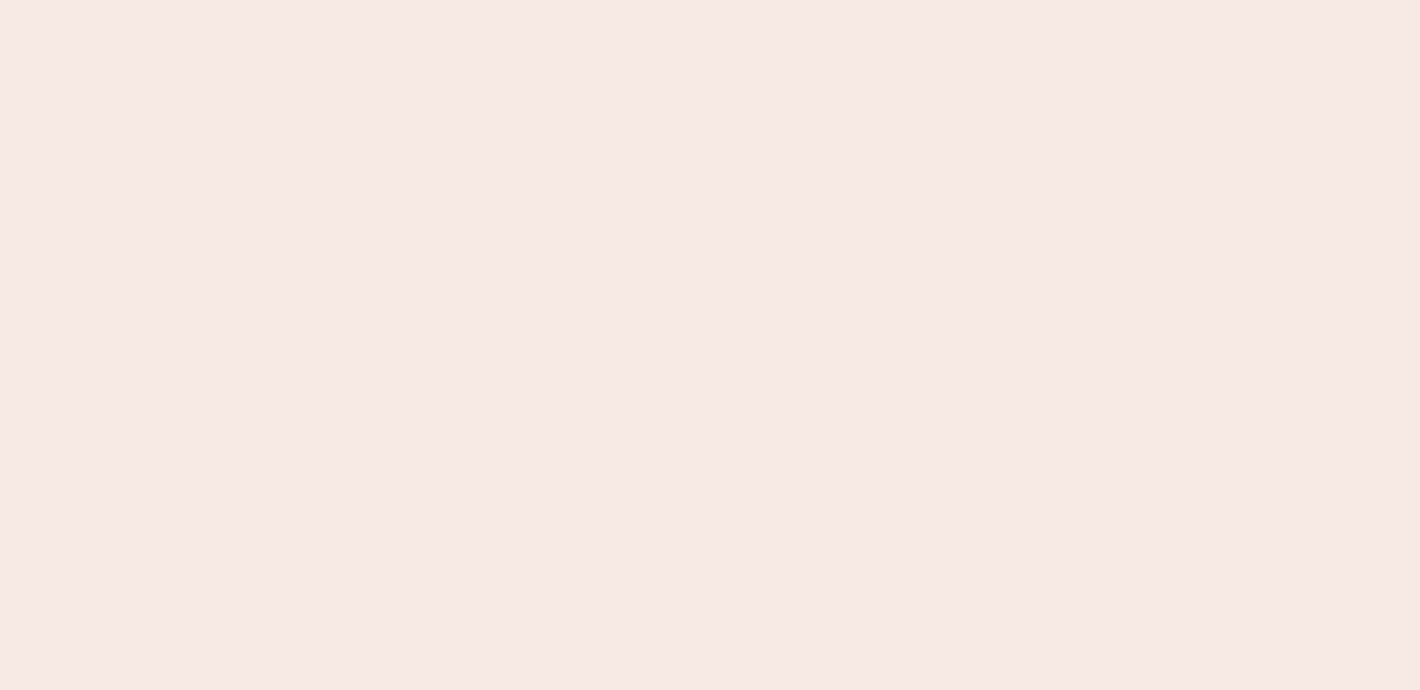 scroll, scrollTop: 0, scrollLeft: 0, axis: both 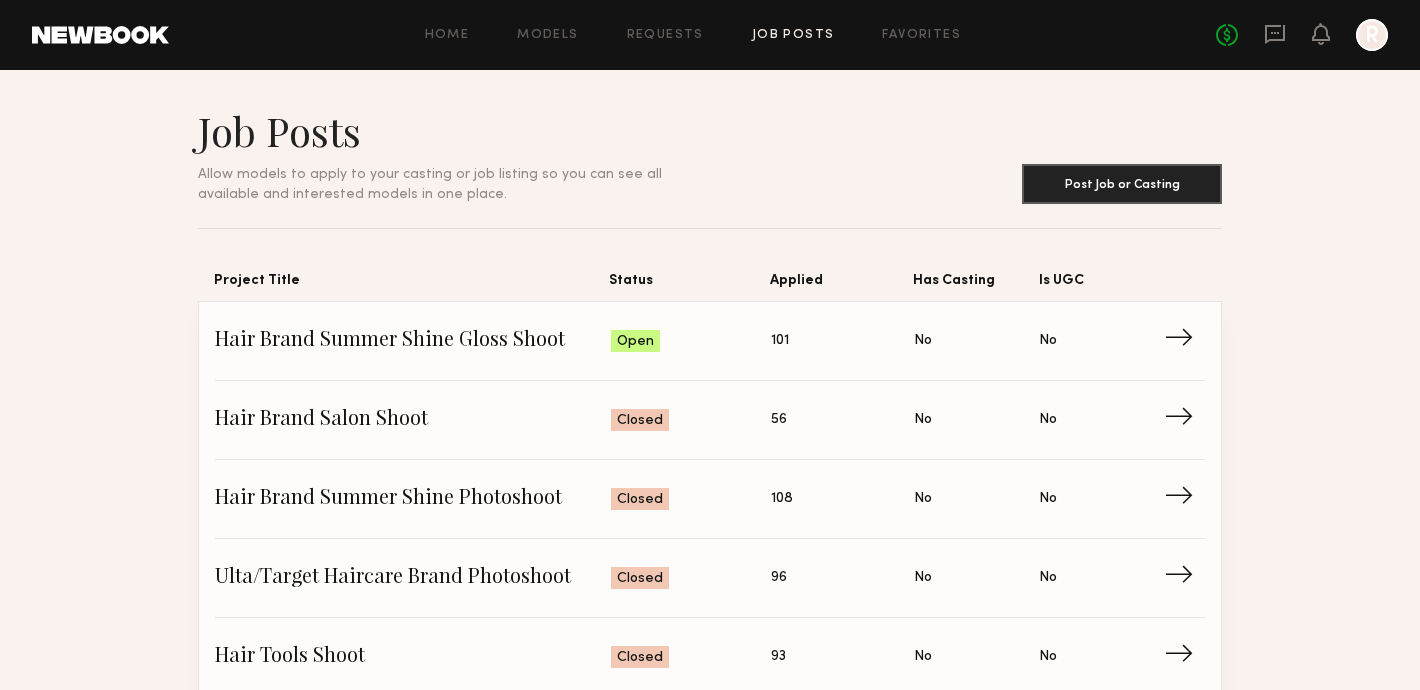 click on "No fees up to $5,000 R" 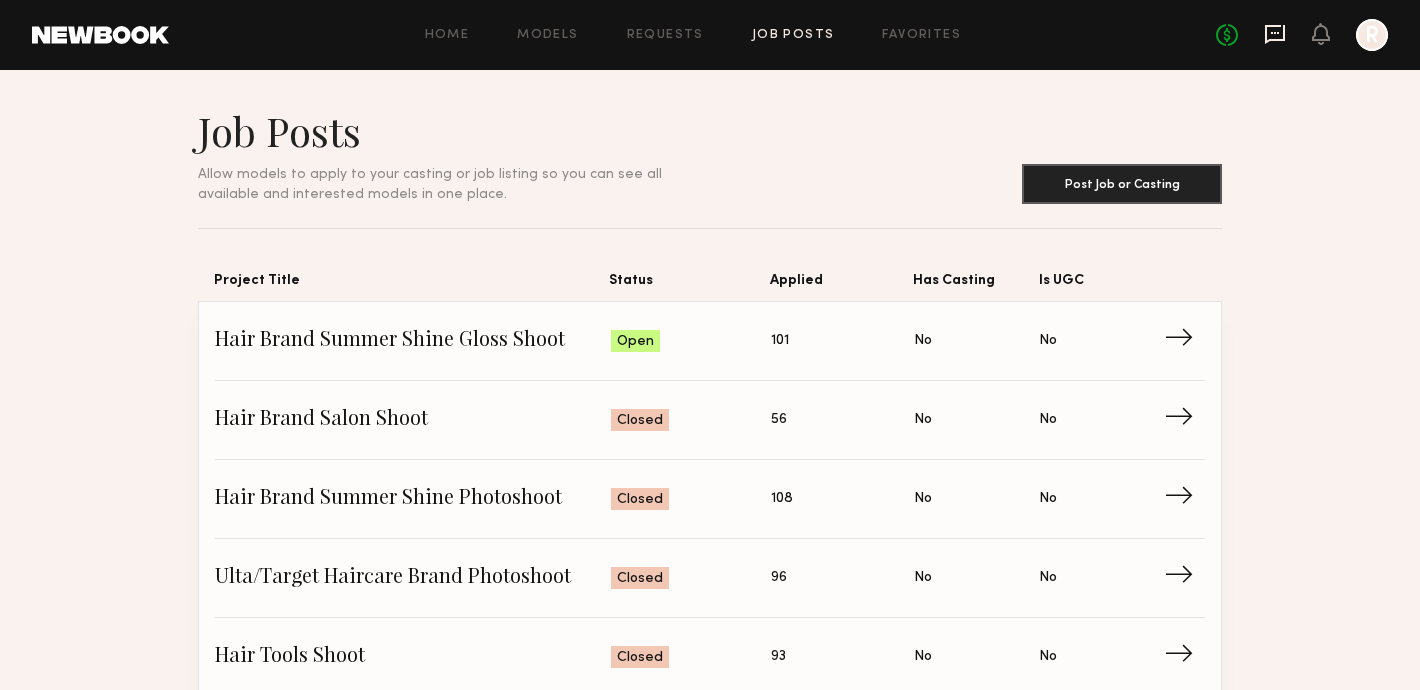 click 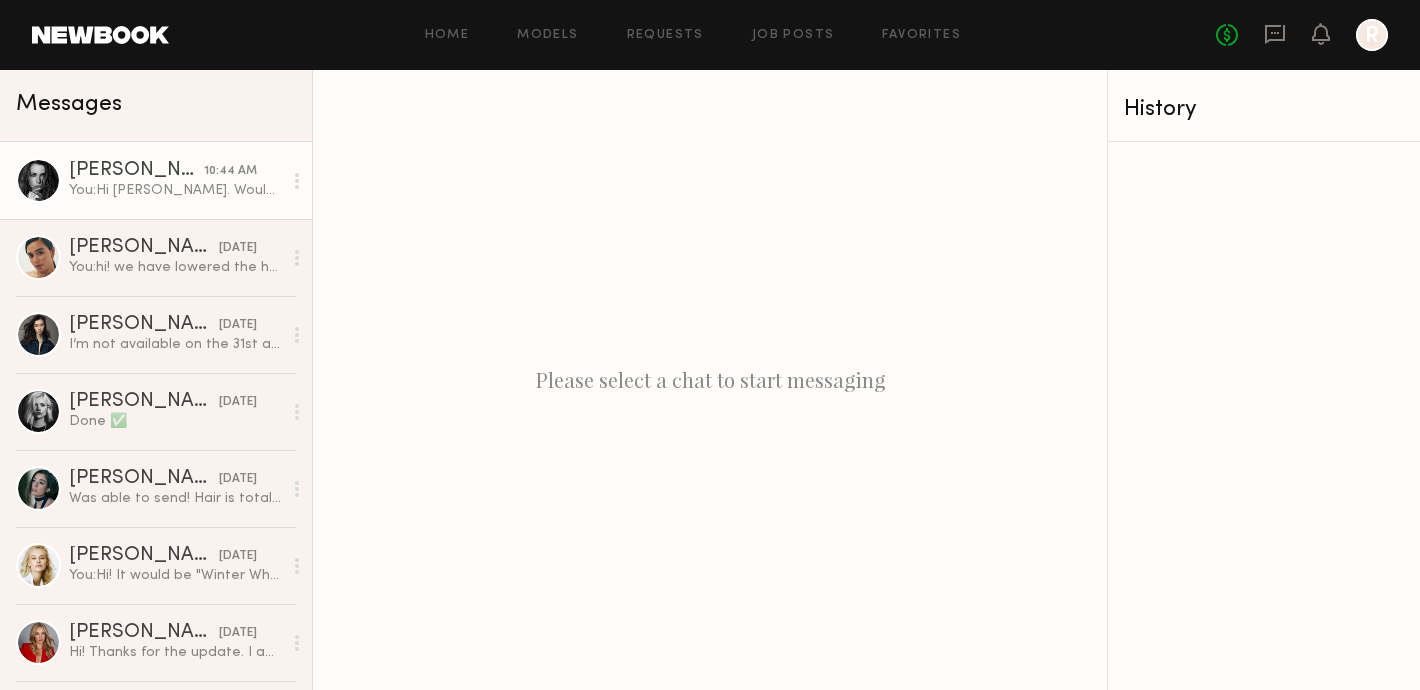 click on "You:  Hi Kristina. Would you be able to do $400 for the time given it's around 3 hours?" 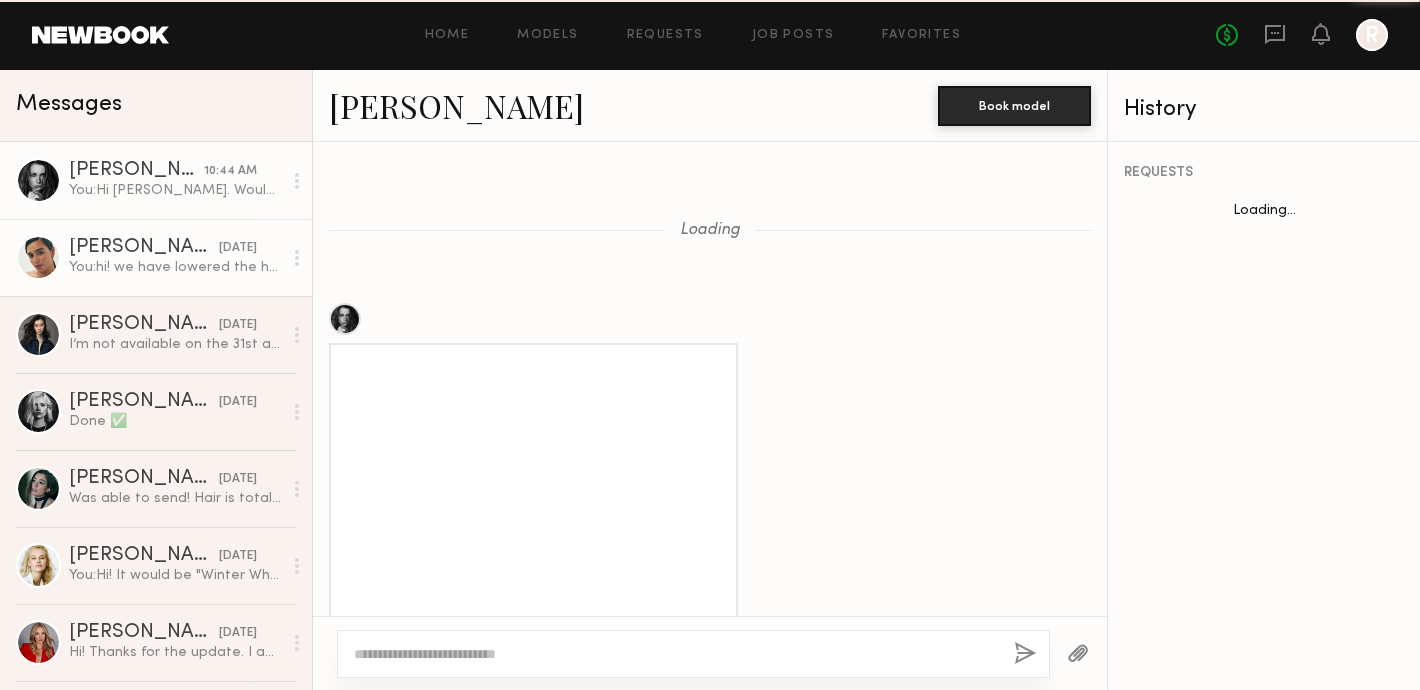 scroll, scrollTop: 1977, scrollLeft: 0, axis: vertical 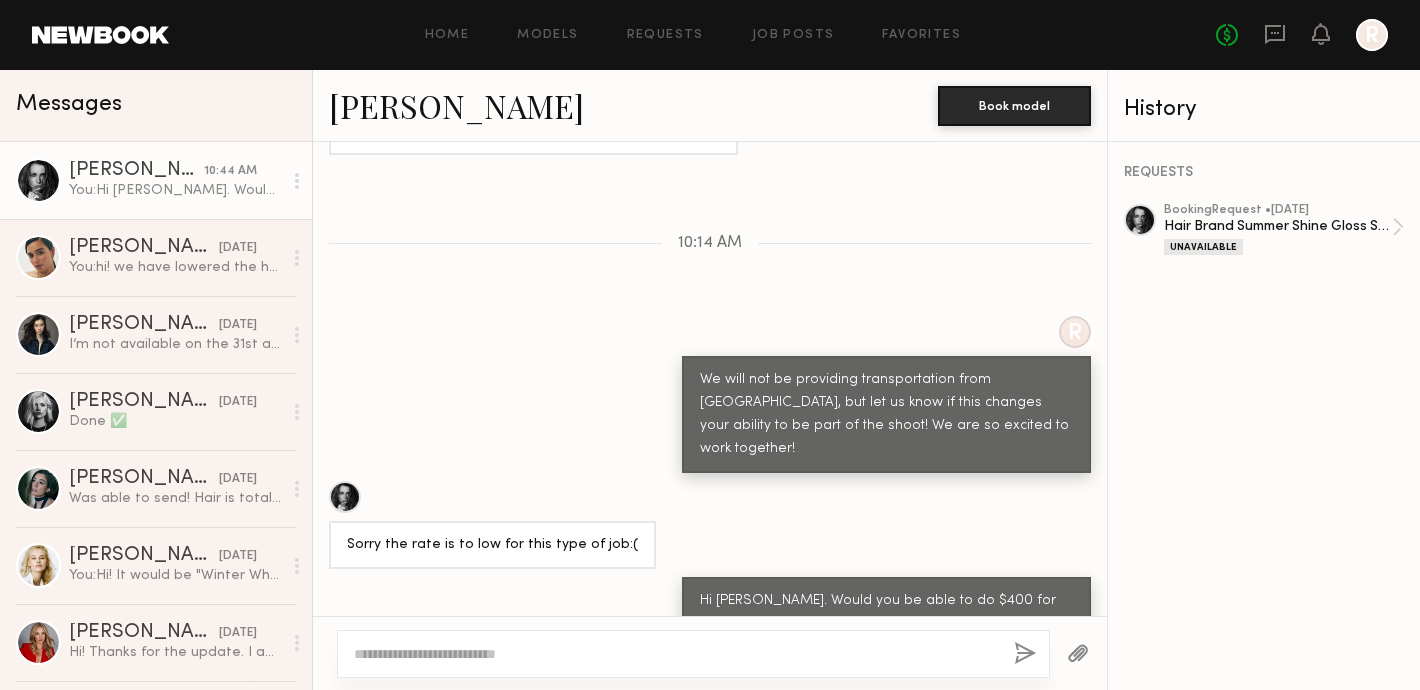 click on "Home Models Requests Job Posts Favorites Sign Out No fees up to $5,000 R" 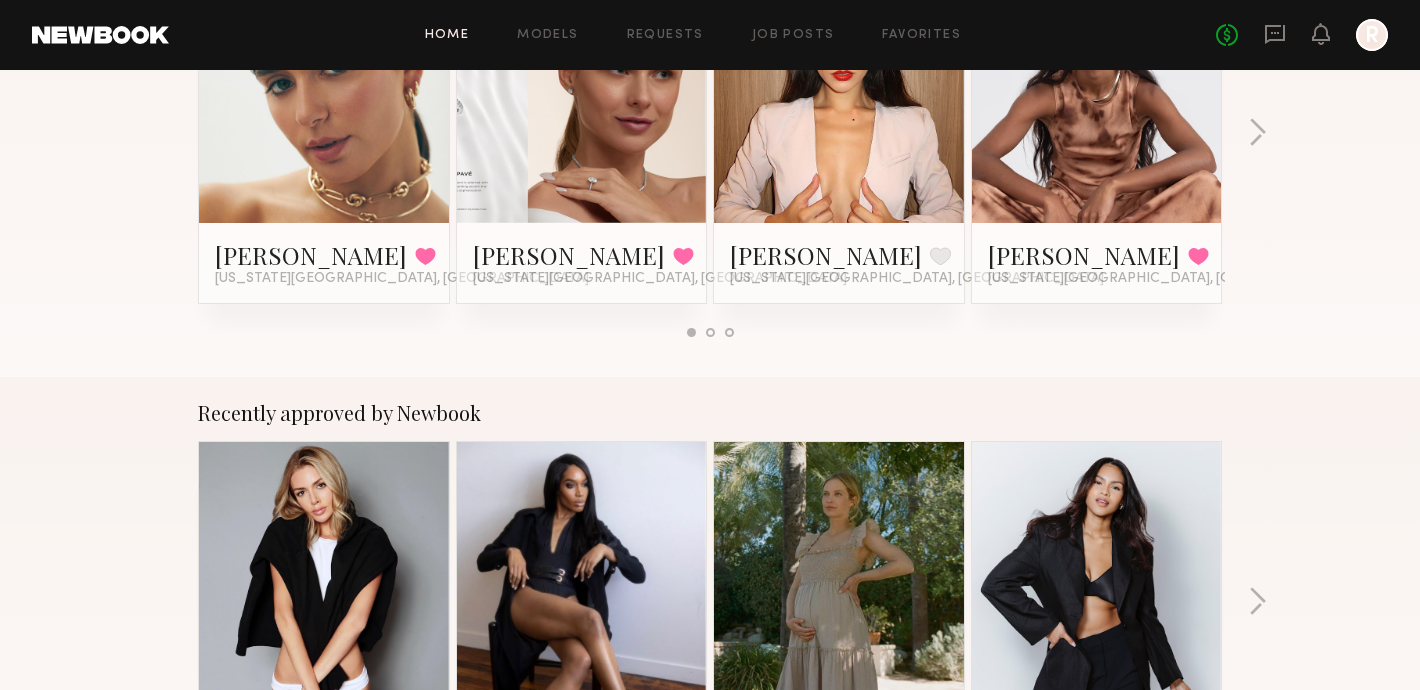 scroll, scrollTop: 462, scrollLeft: 0, axis: vertical 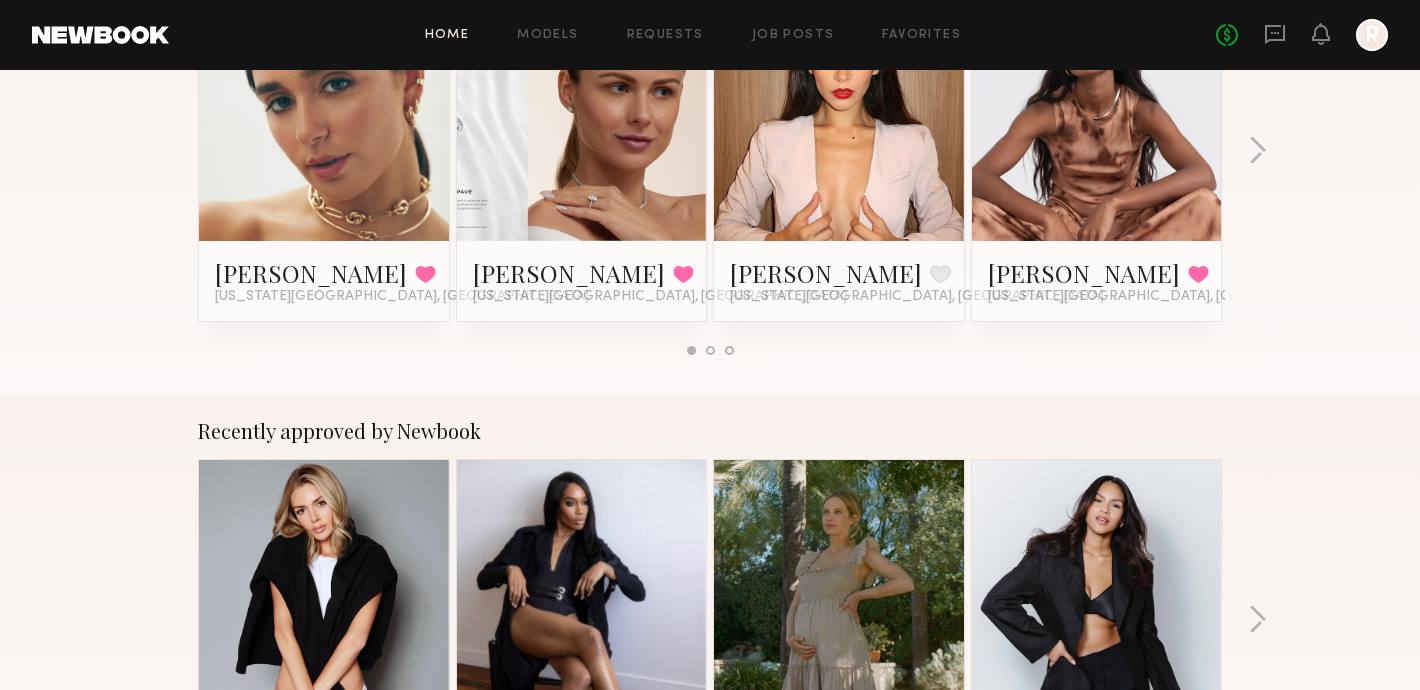 click 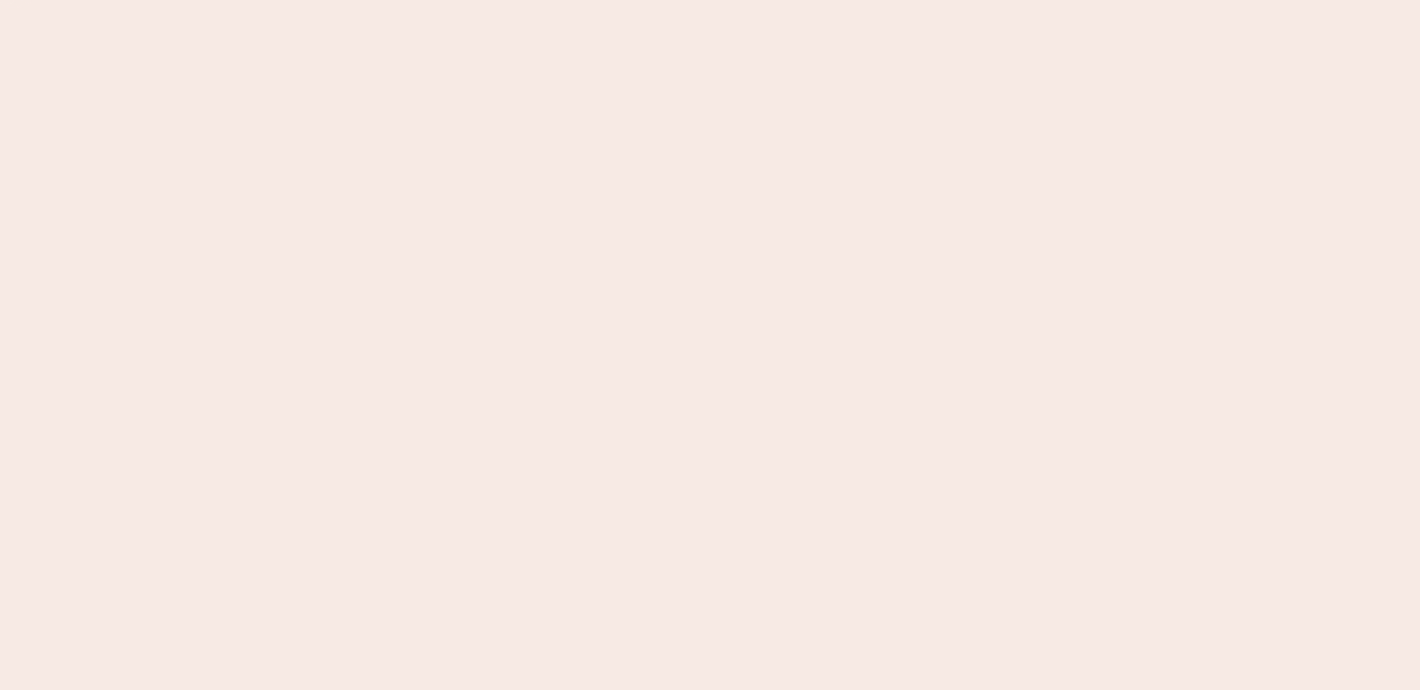scroll, scrollTop: 0, scrollLeft: 0, axis: both 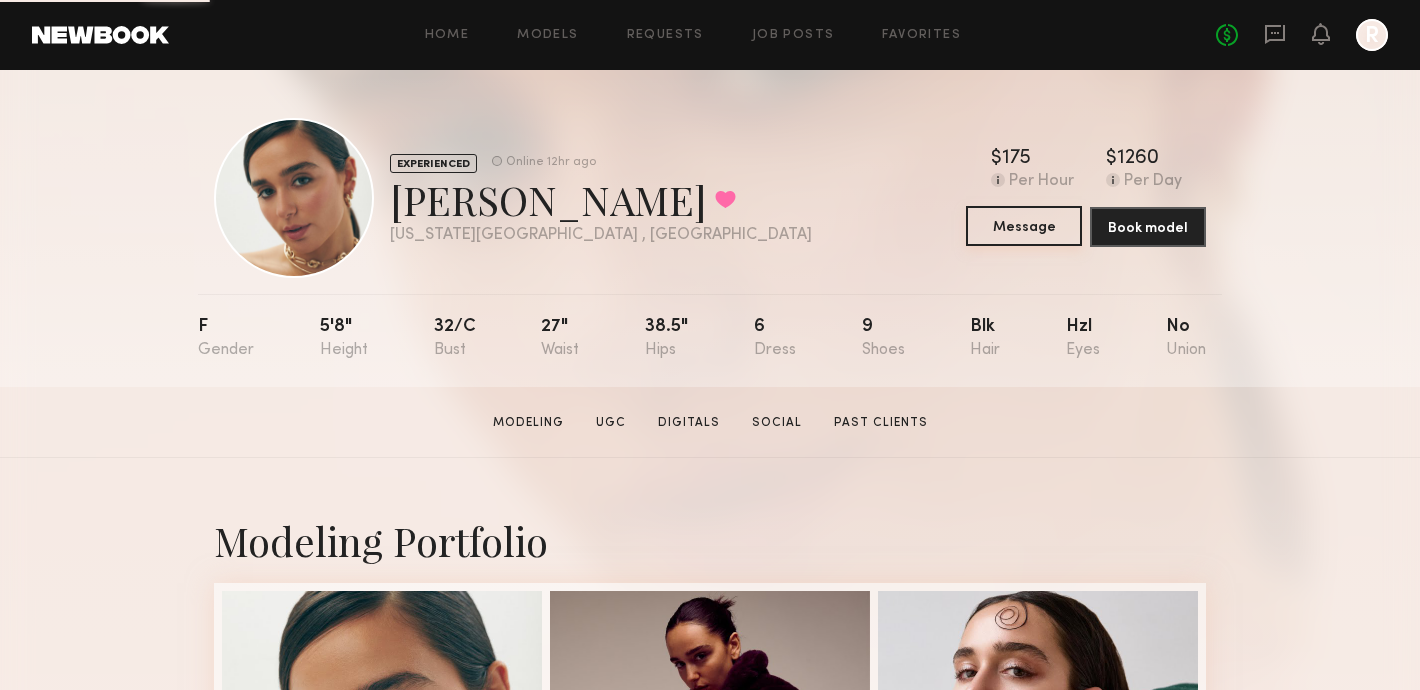 click on "Message" 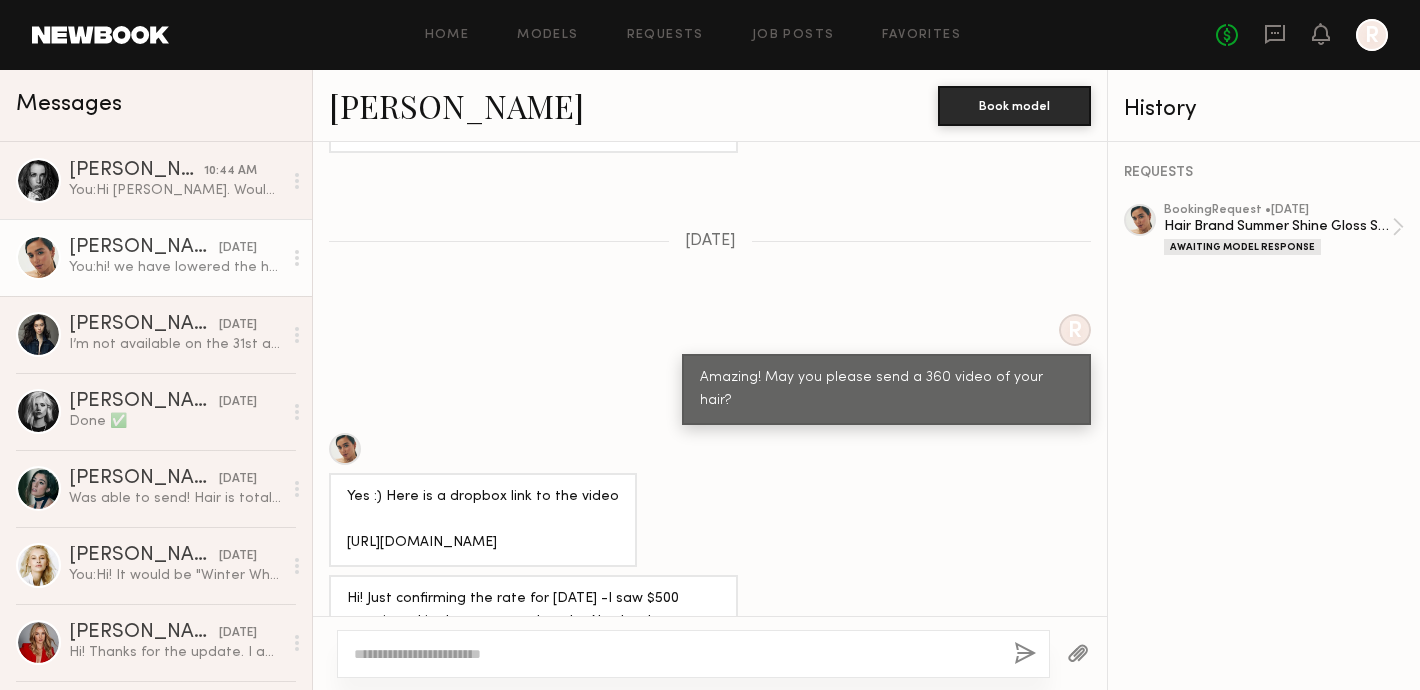 scroll, scrollTop: 1585, scrollLeft: 0, axis: vertical 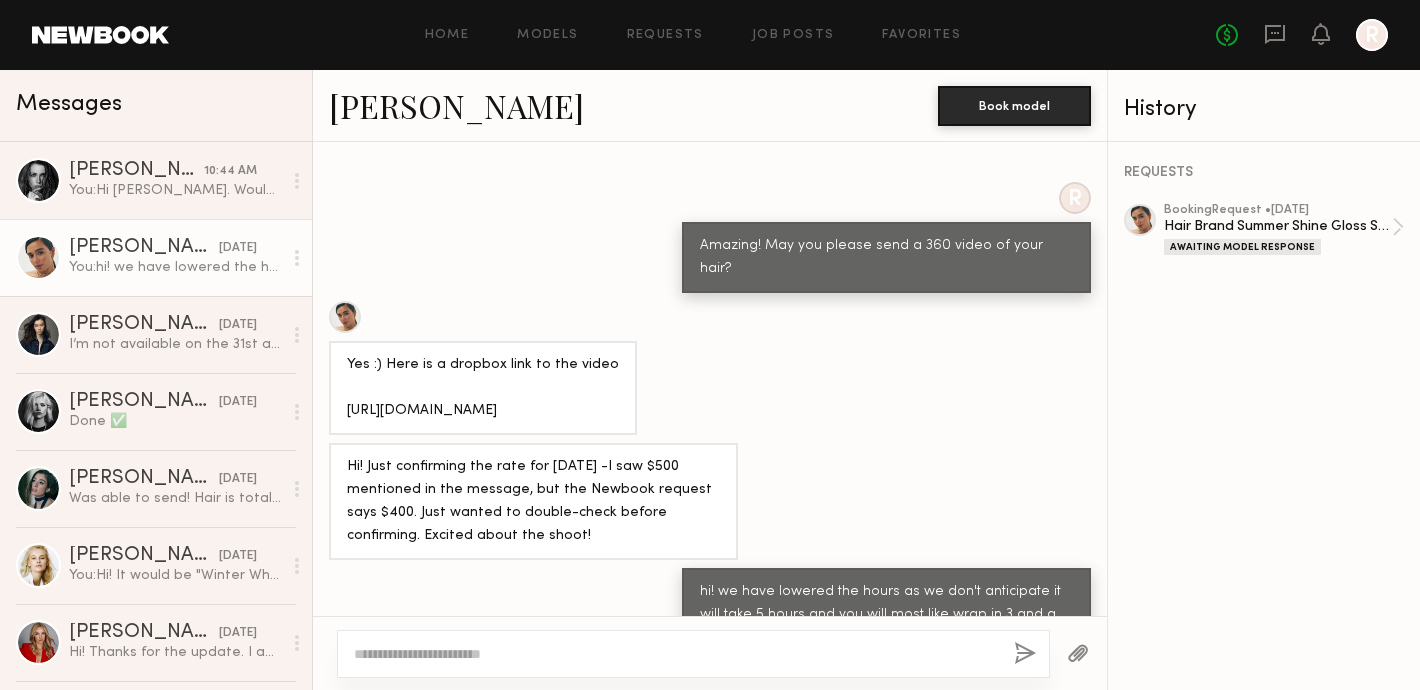 click 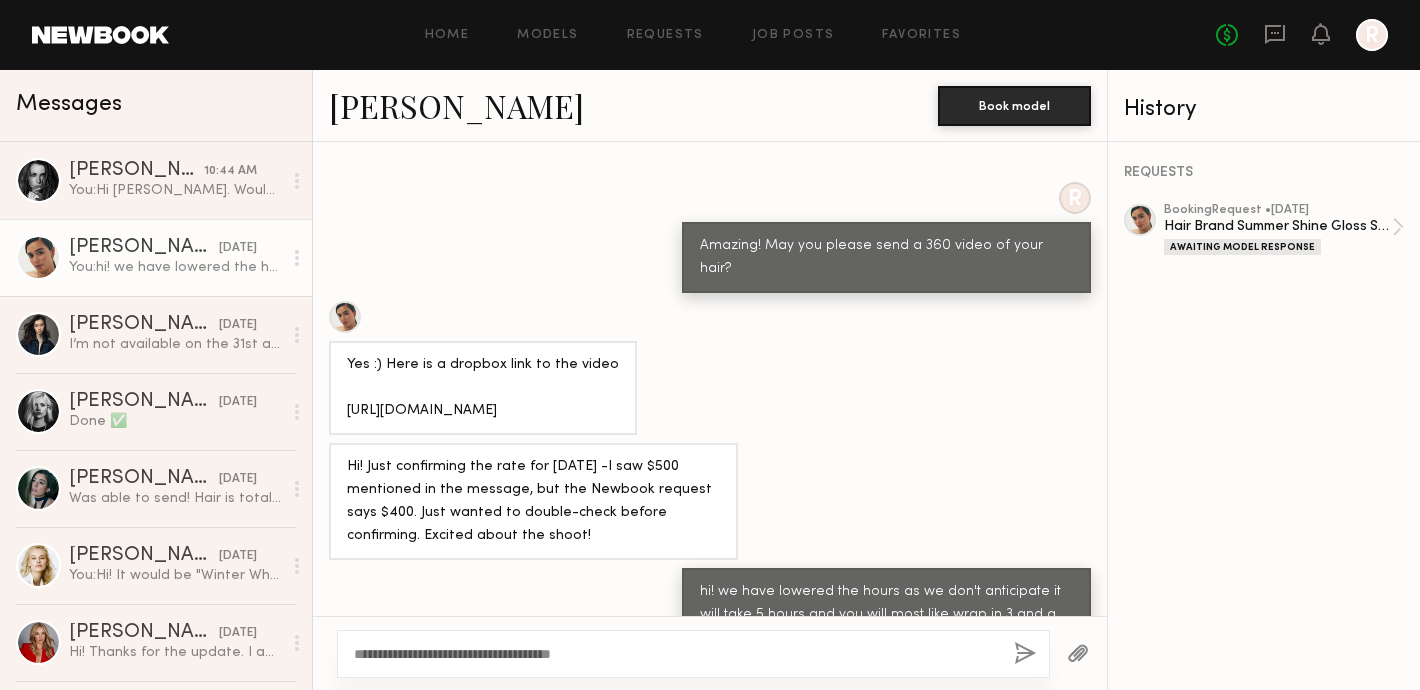 click on "**********" 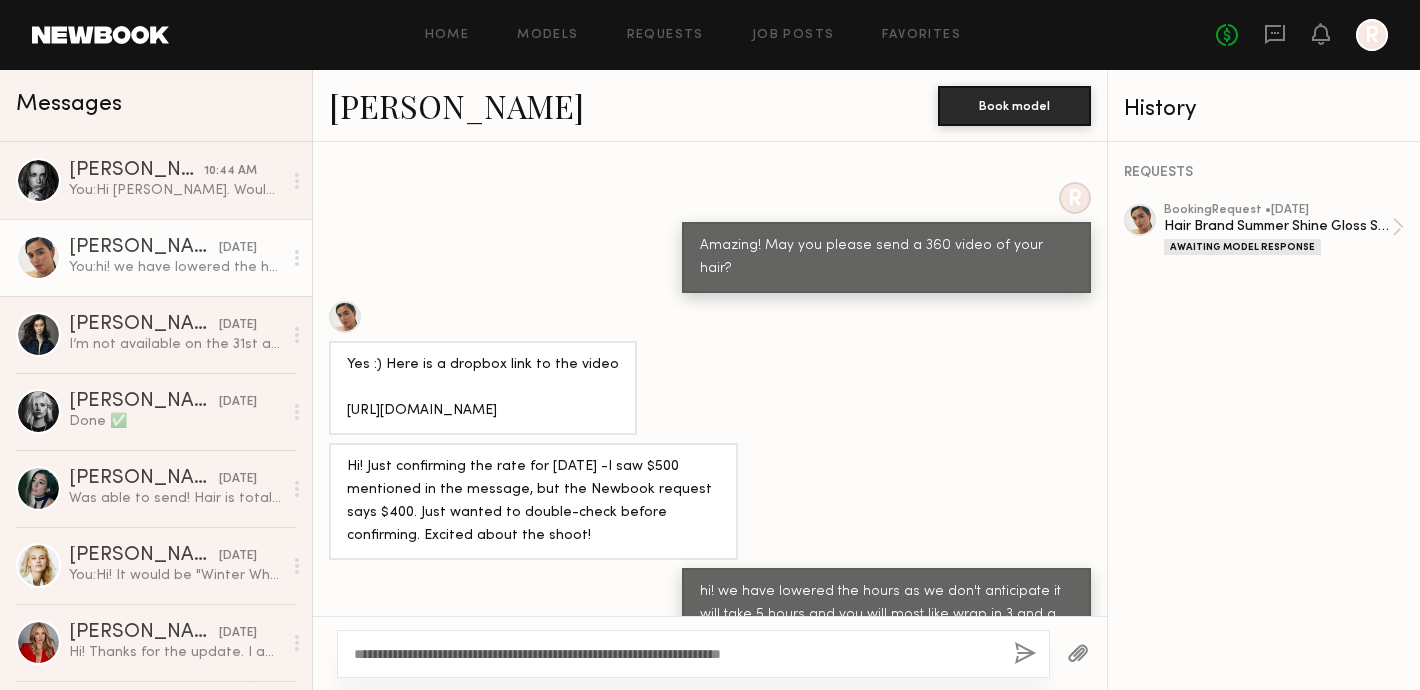 type on "**********" 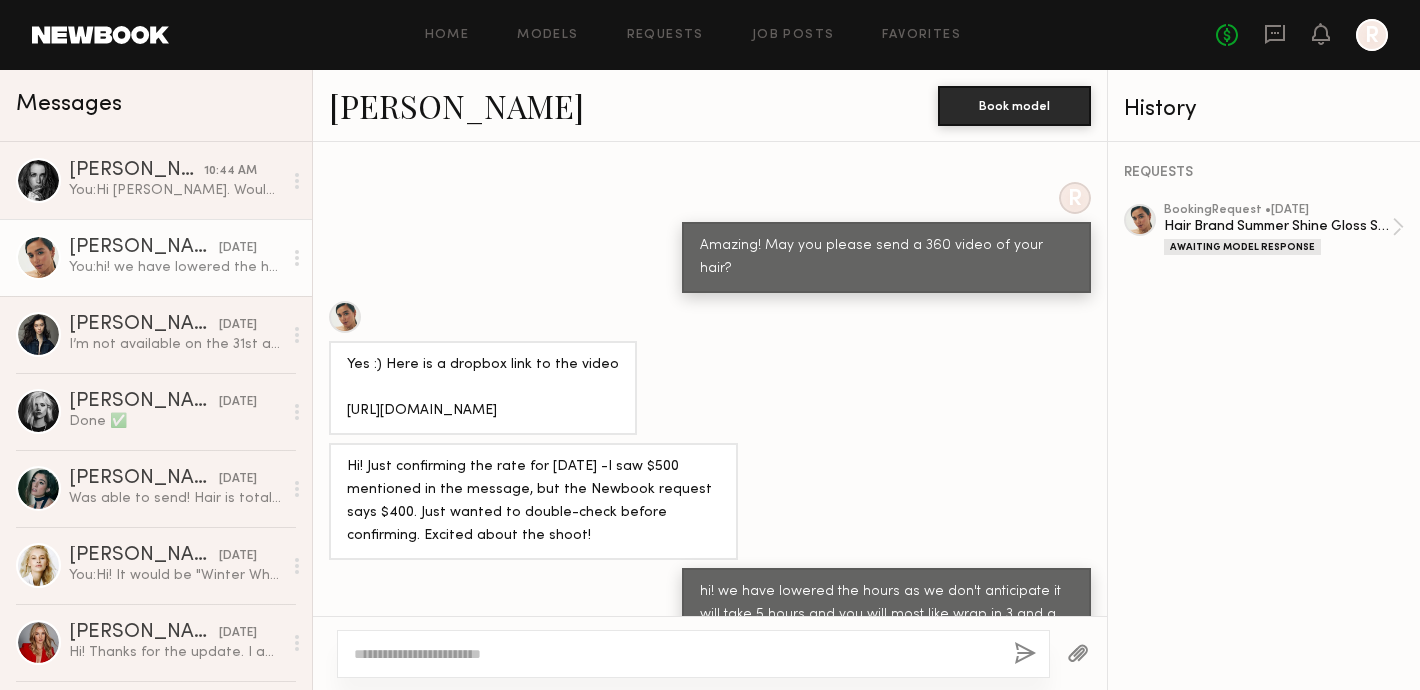 scroll, scrollTop: 2008, scrollLeft: 0, axis: vertical 